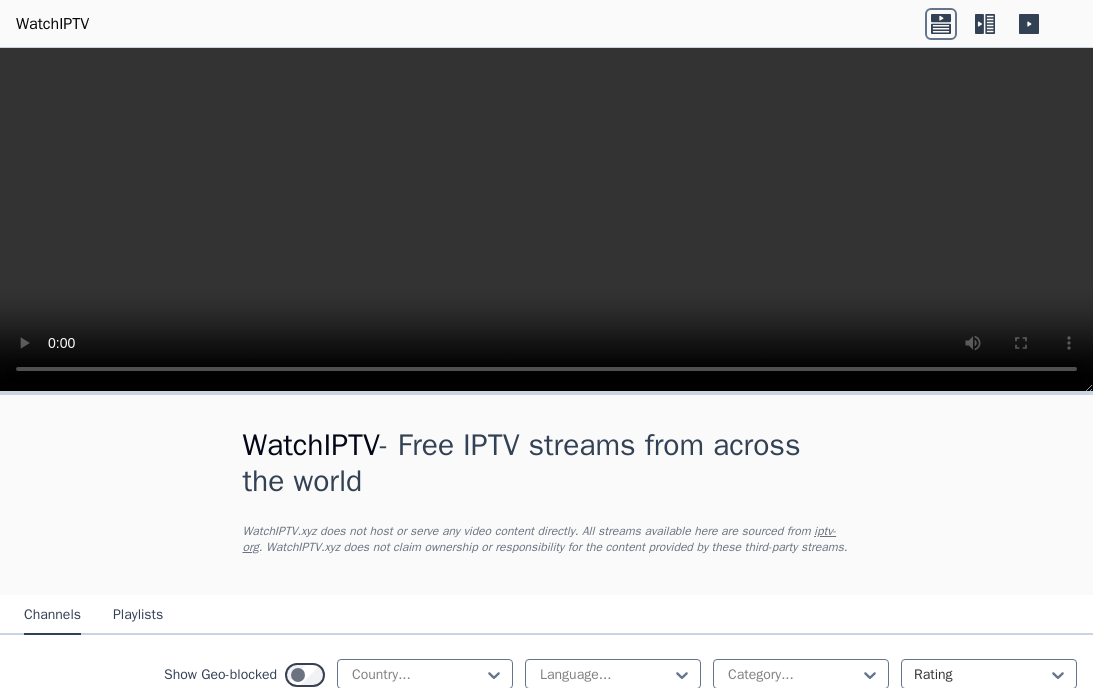 scroll, scrollTop: 0, scrollLeft: 0, axis: both 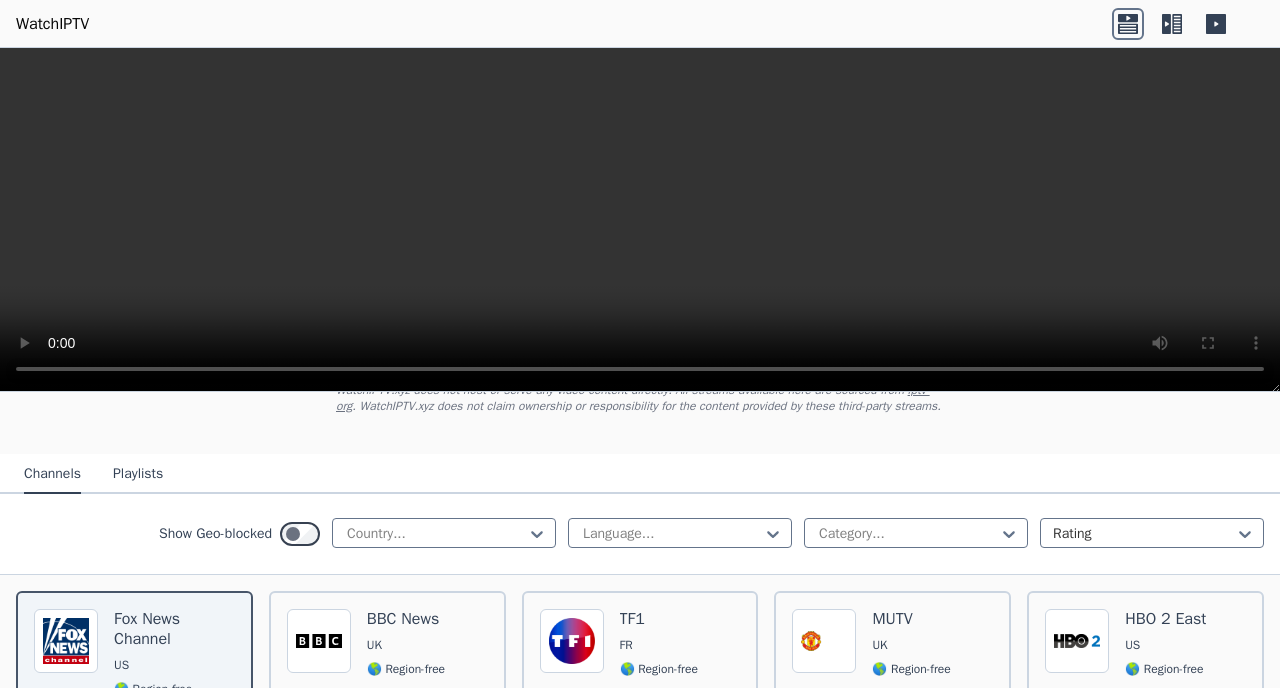 click on "Playlists" at bounding box center (138, 475) 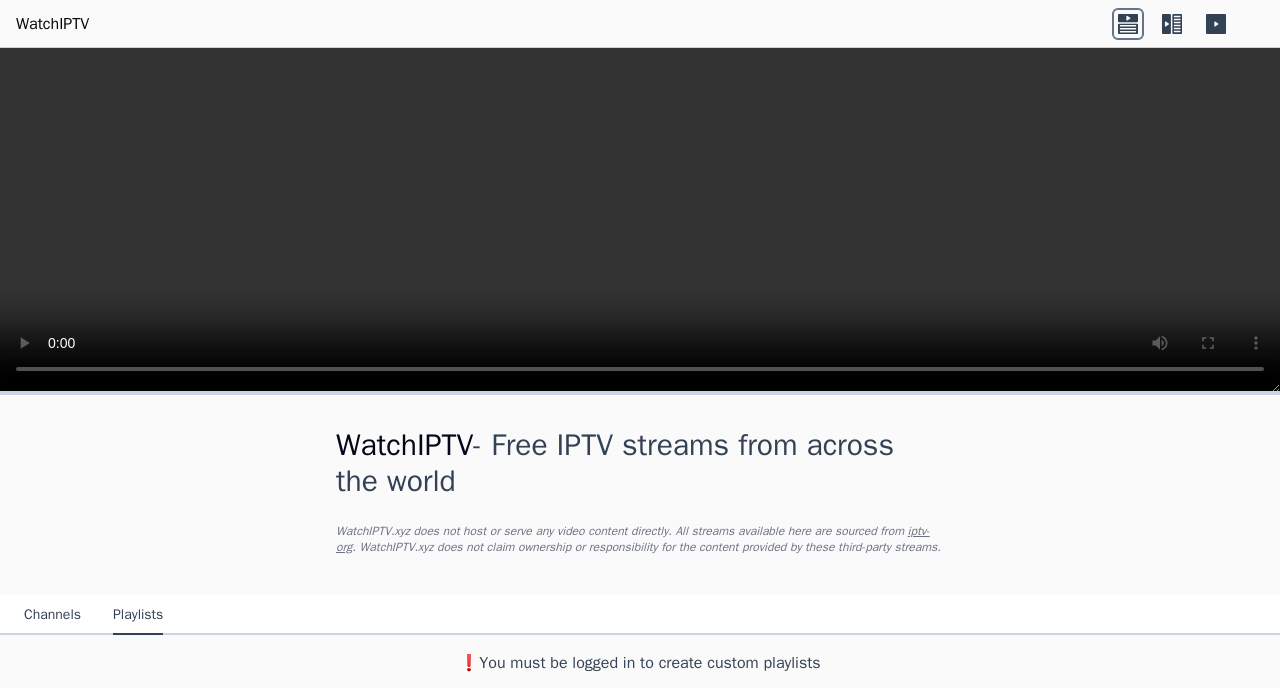 scroll, scrollTop: 11, scrollLeft: 0, axis: vertical 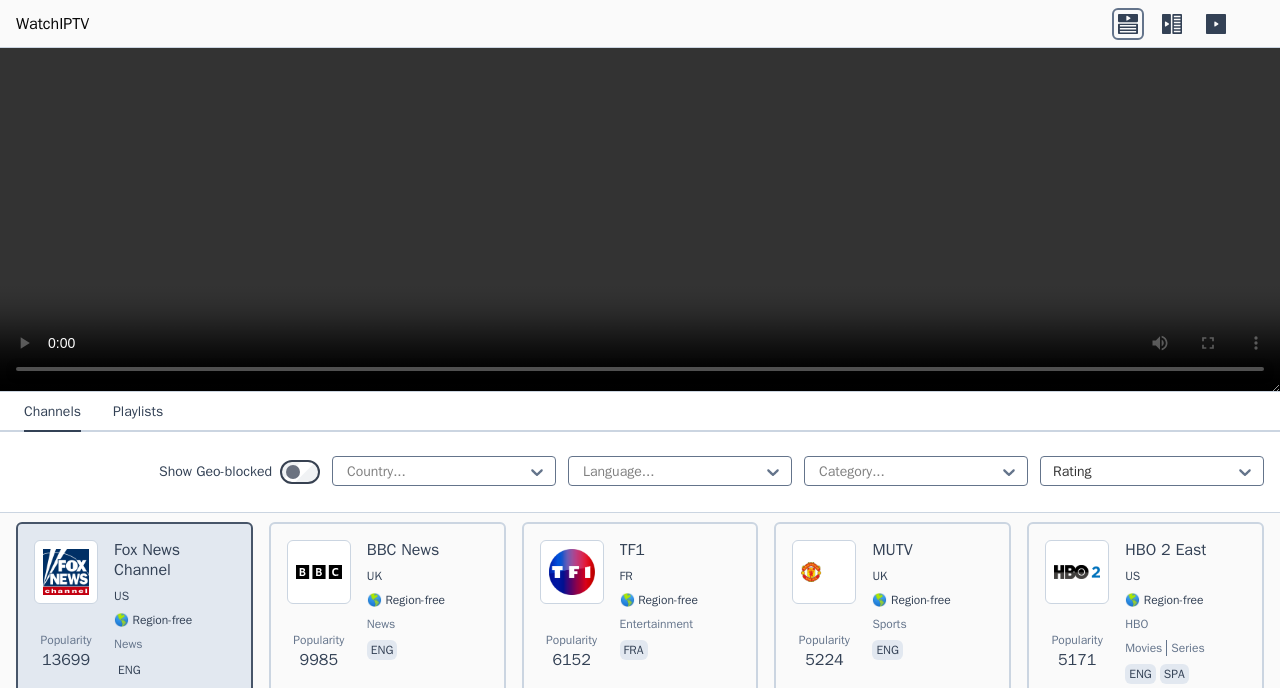 click on "Fox News Channel" at bounding box center (174, 560) 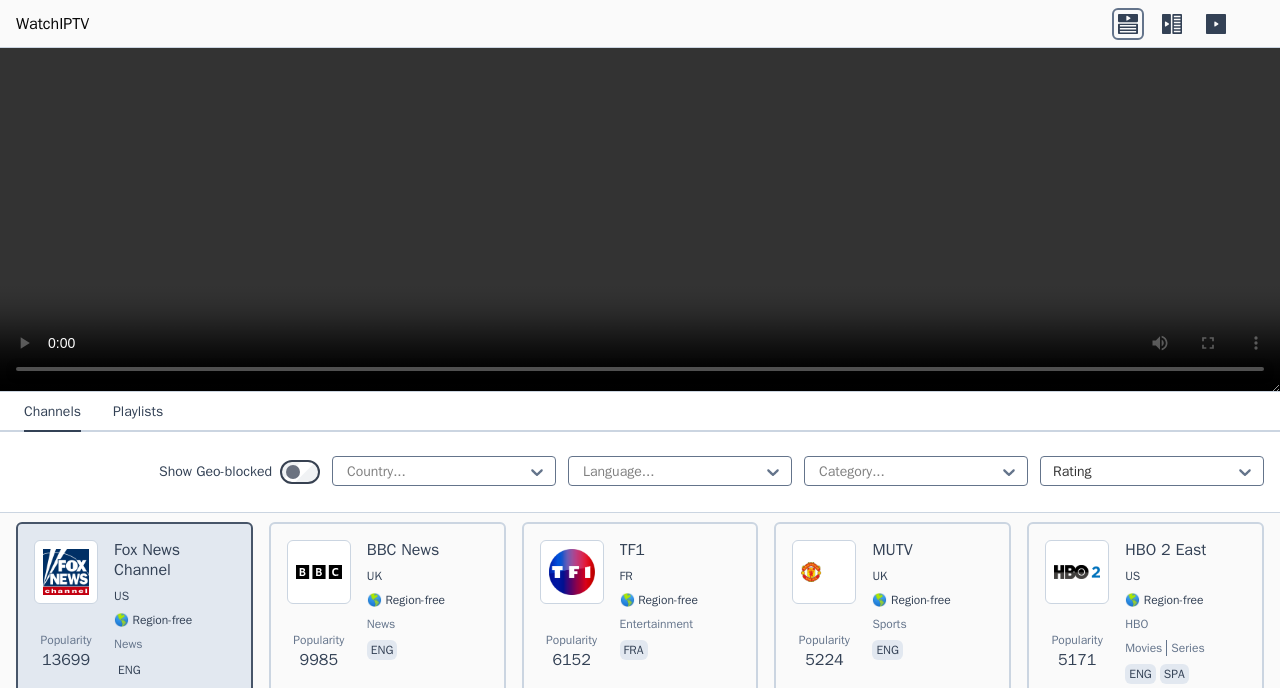 click on "Fox News Channel" at bounding box center (174, 560) 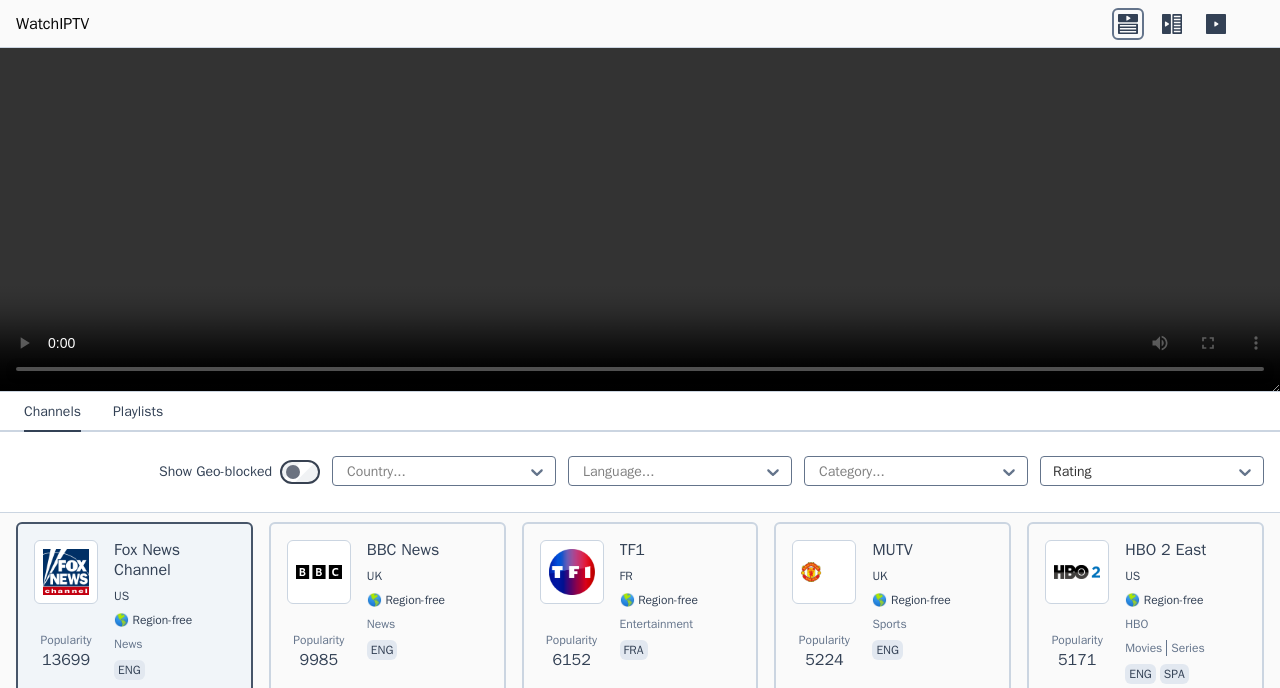 click at bounding box center [640, 220] 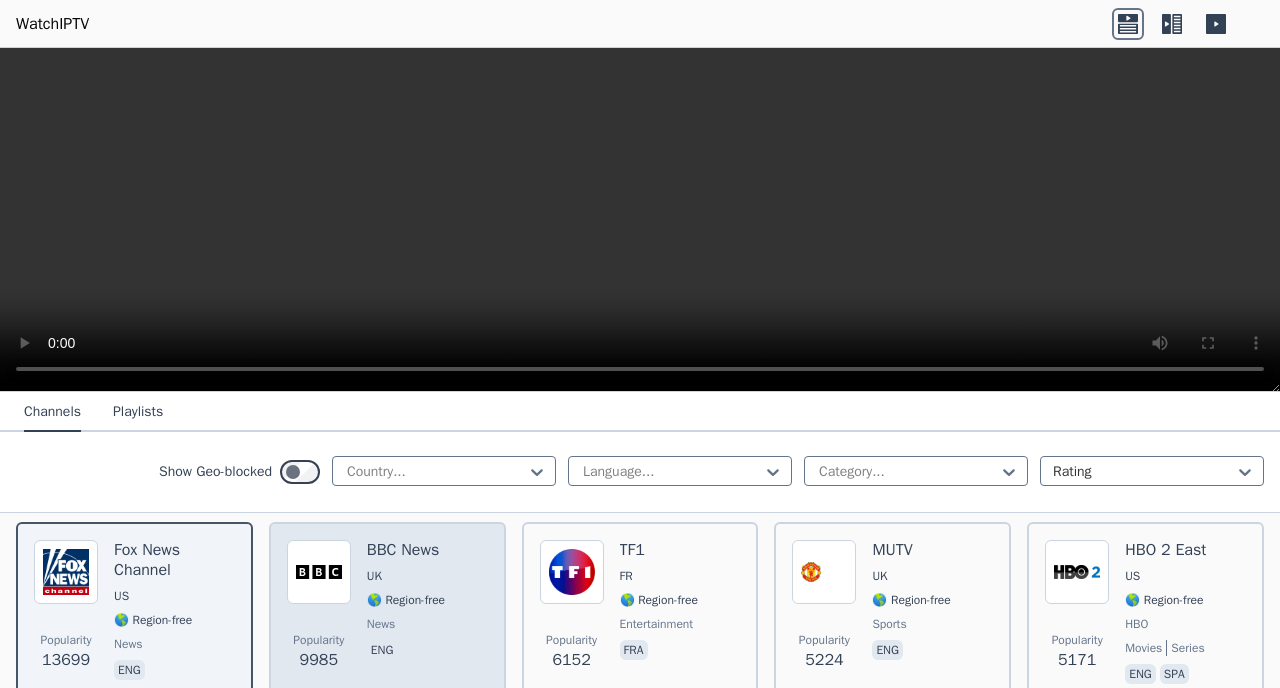 click on "UK" at bounding box center (406, 576) 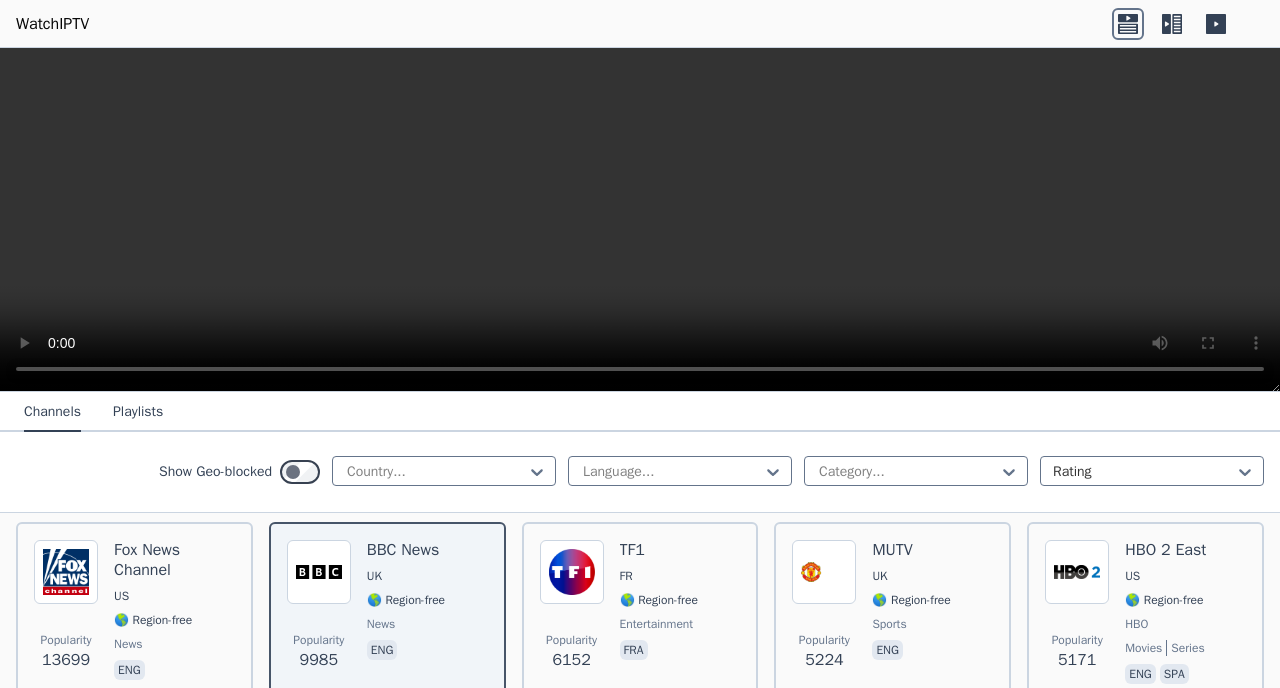 click at bounding box center (640, 220) 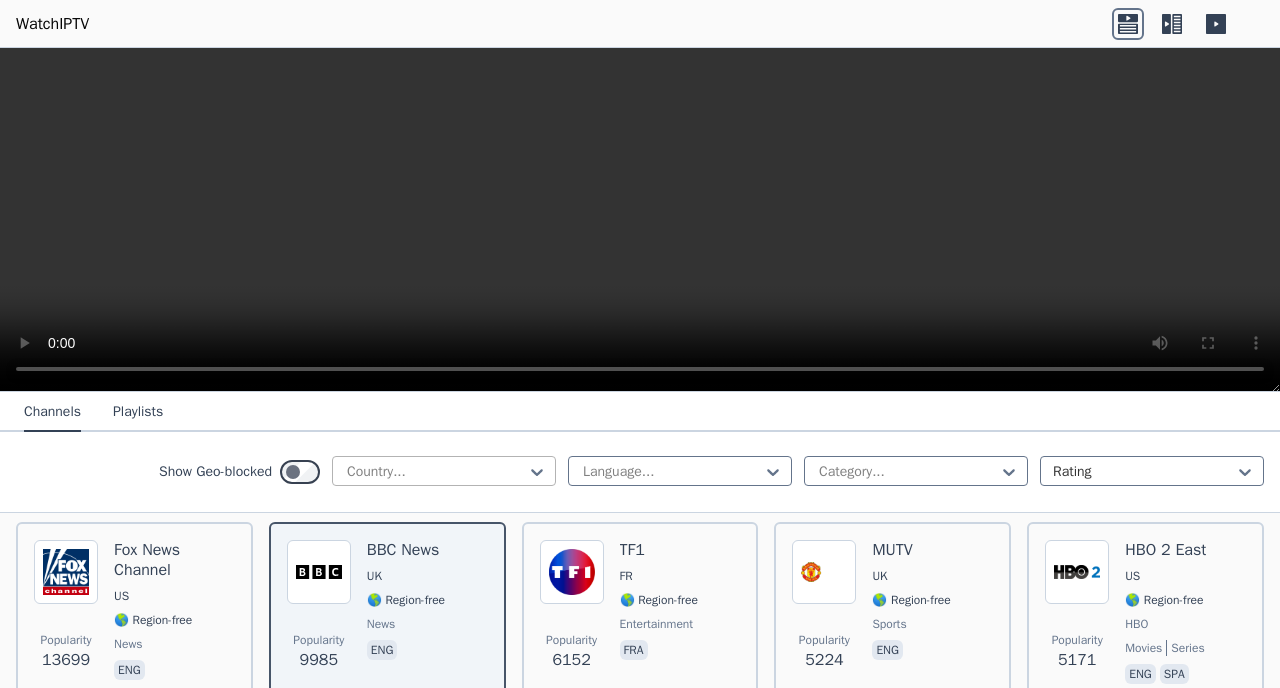 click at bounding box center [436, 472] 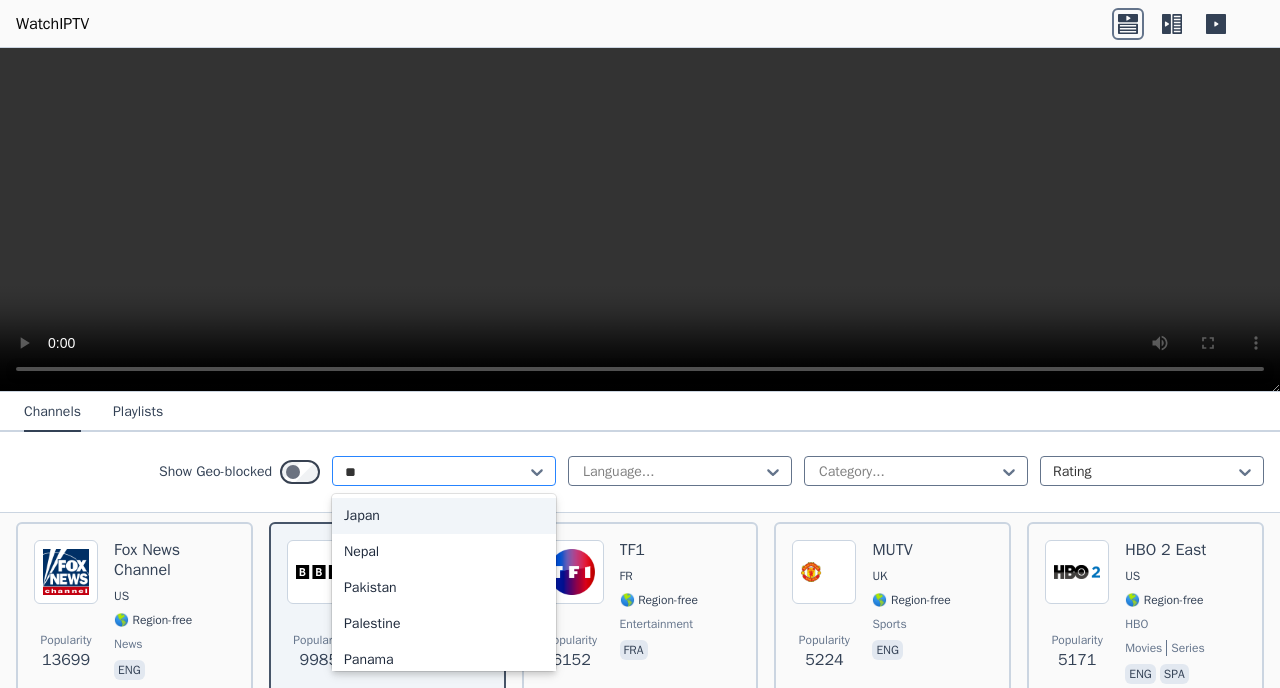 type on "***" 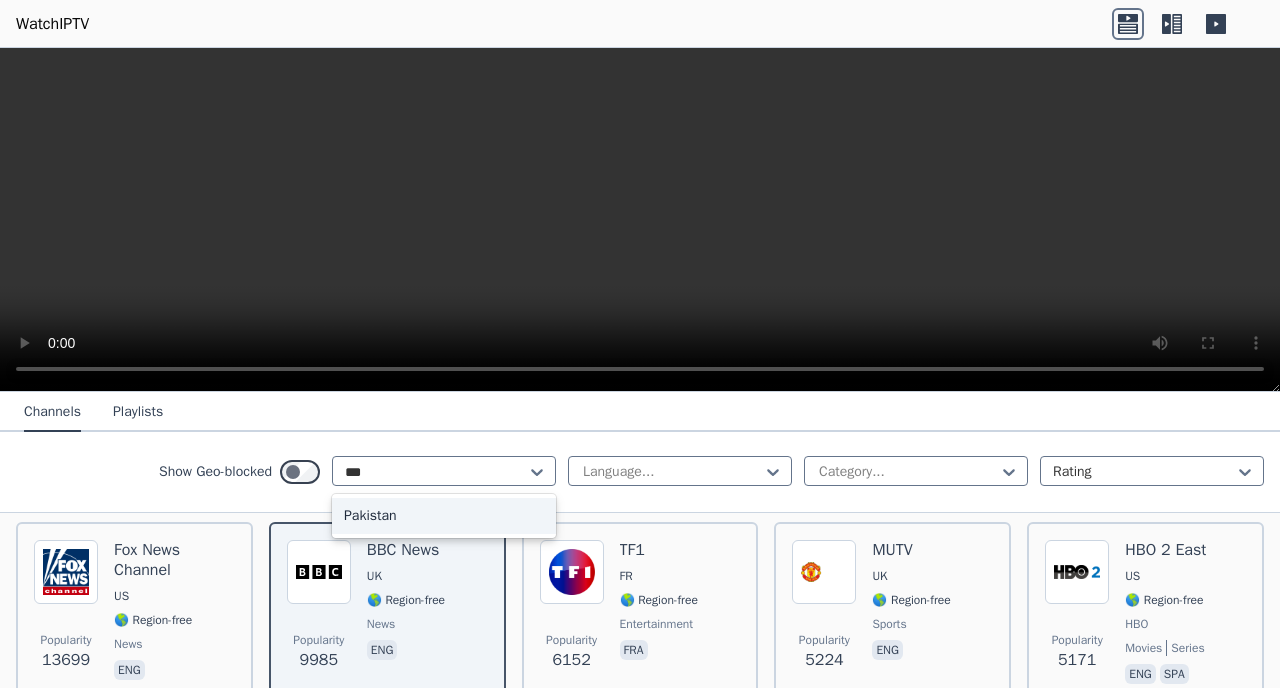 click on "Pakistan" at bounding box center (444, 516) 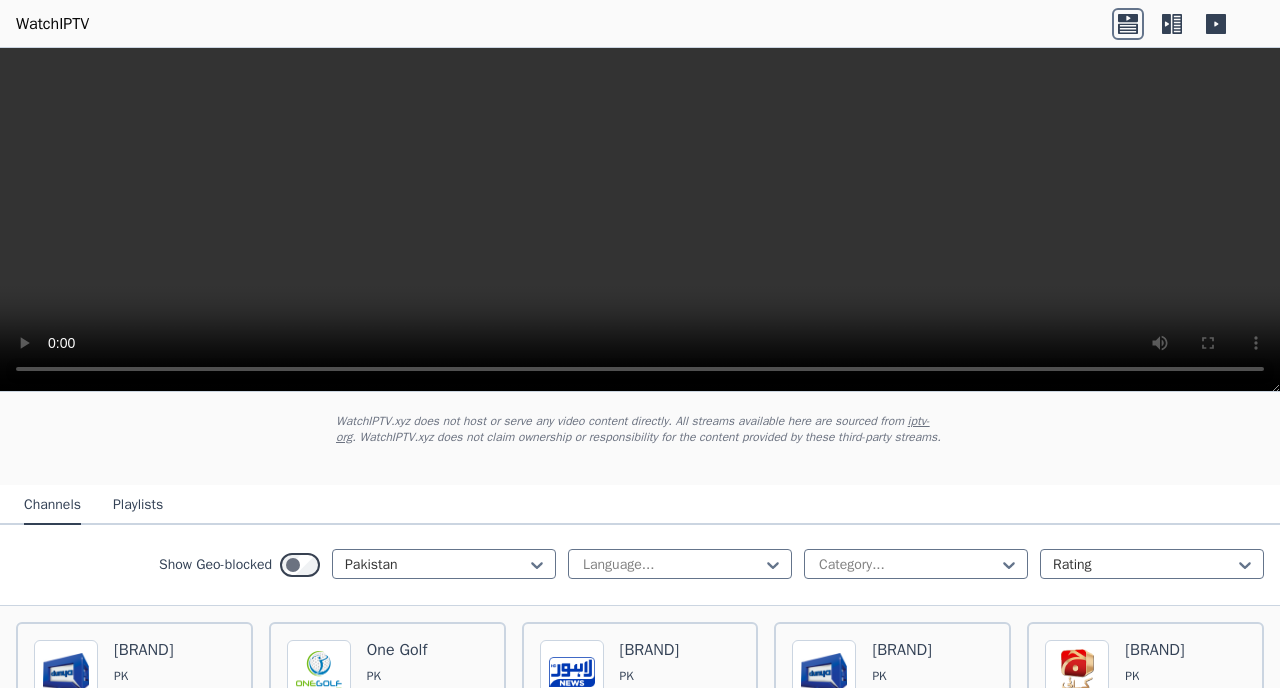 scroll, scrollTop: 217, scrollLeft: 0, axis: vertical 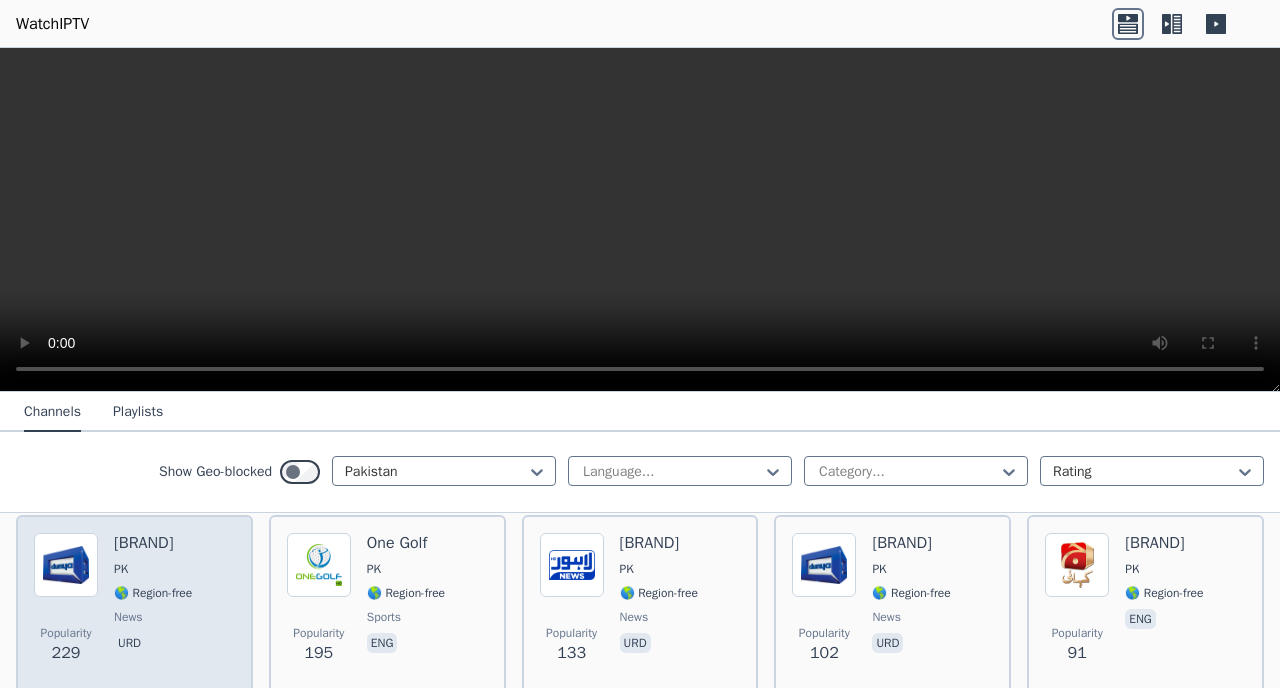 click on "[BRAND] PK 🌎 Region-free news urd" at bounding box center (153, 605) 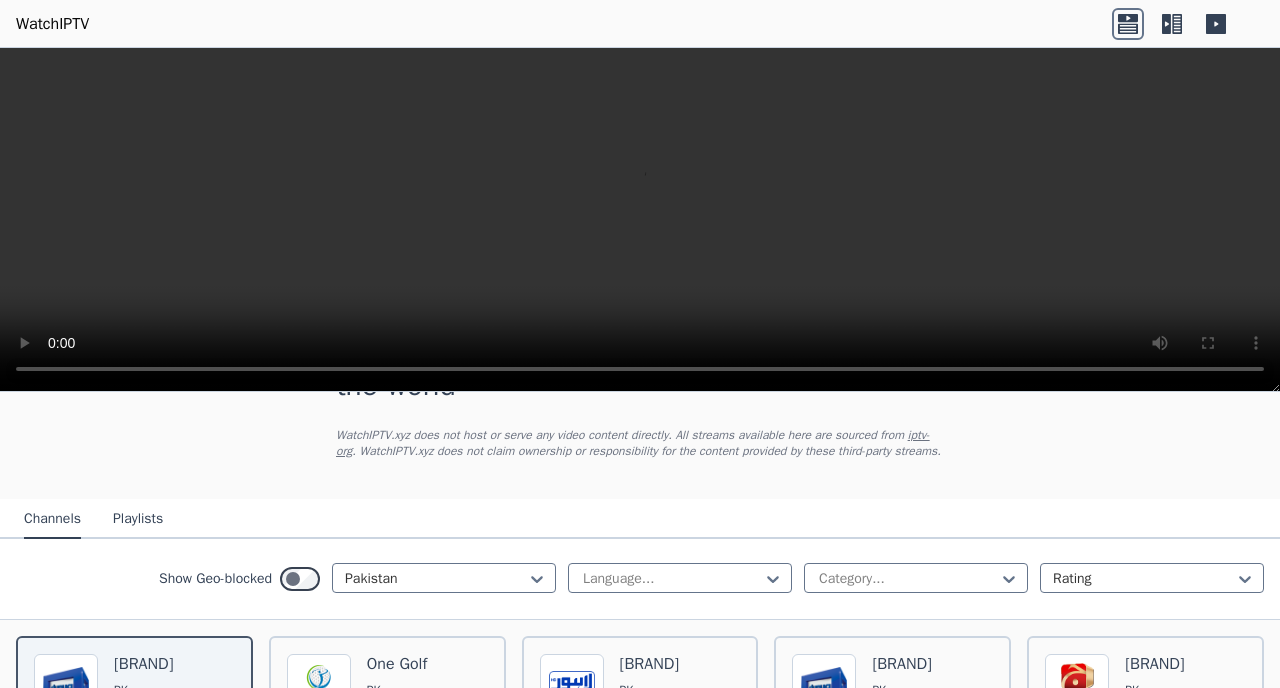 scroll, scrollTop: 0, scrollLeft: 0, axis: both 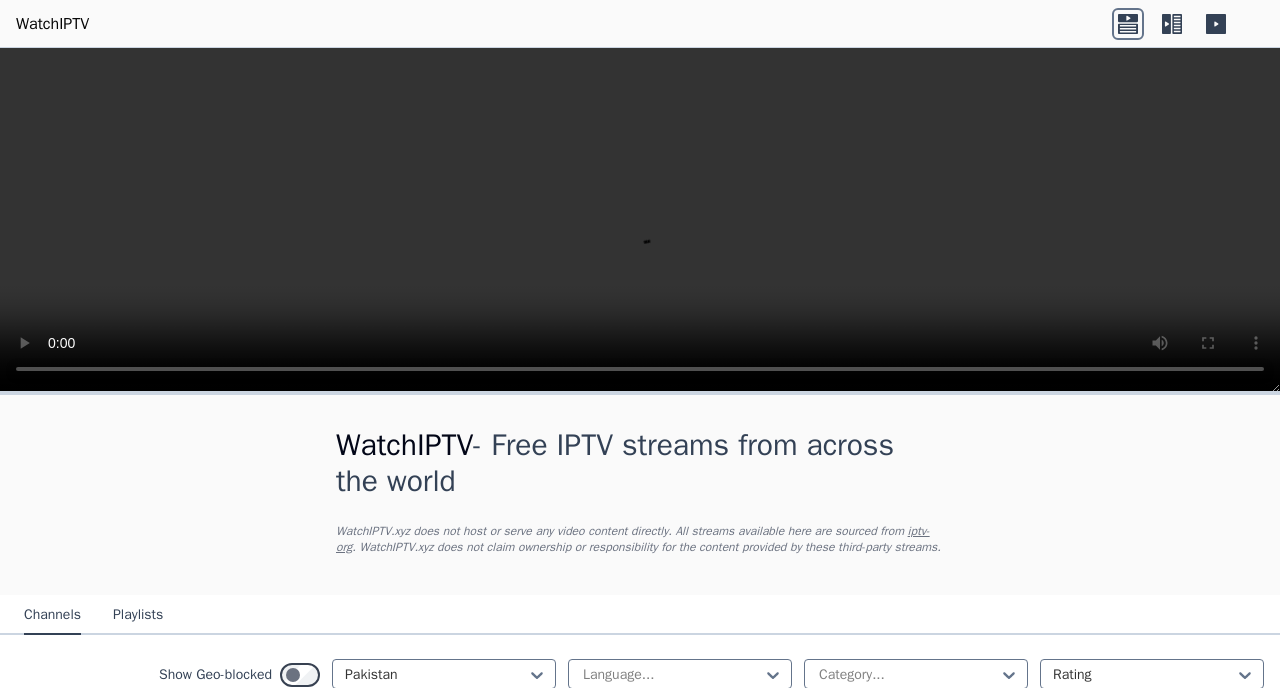 click 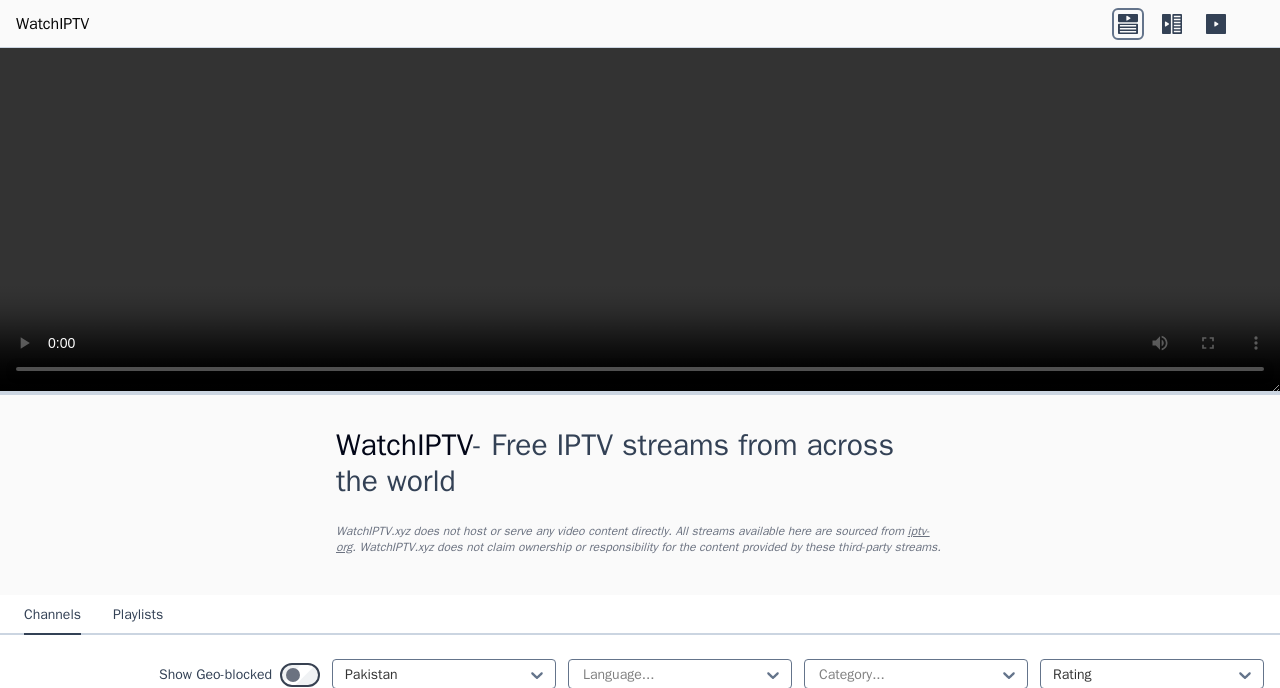 click 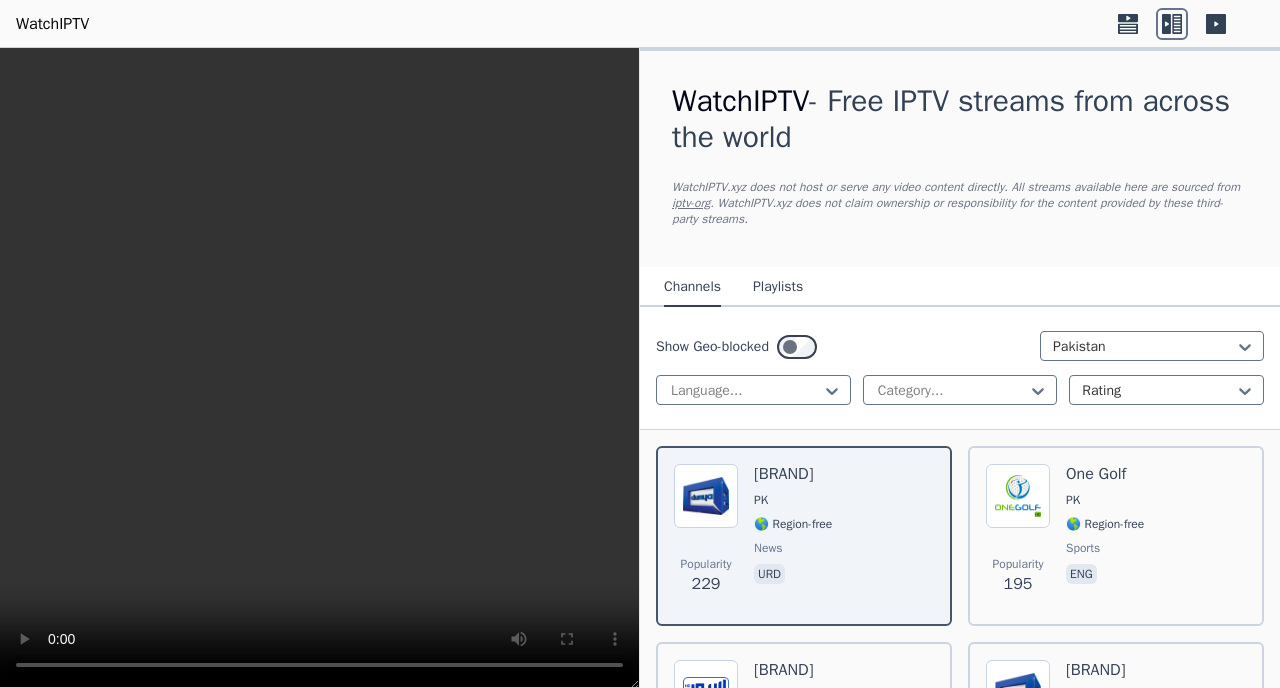 click 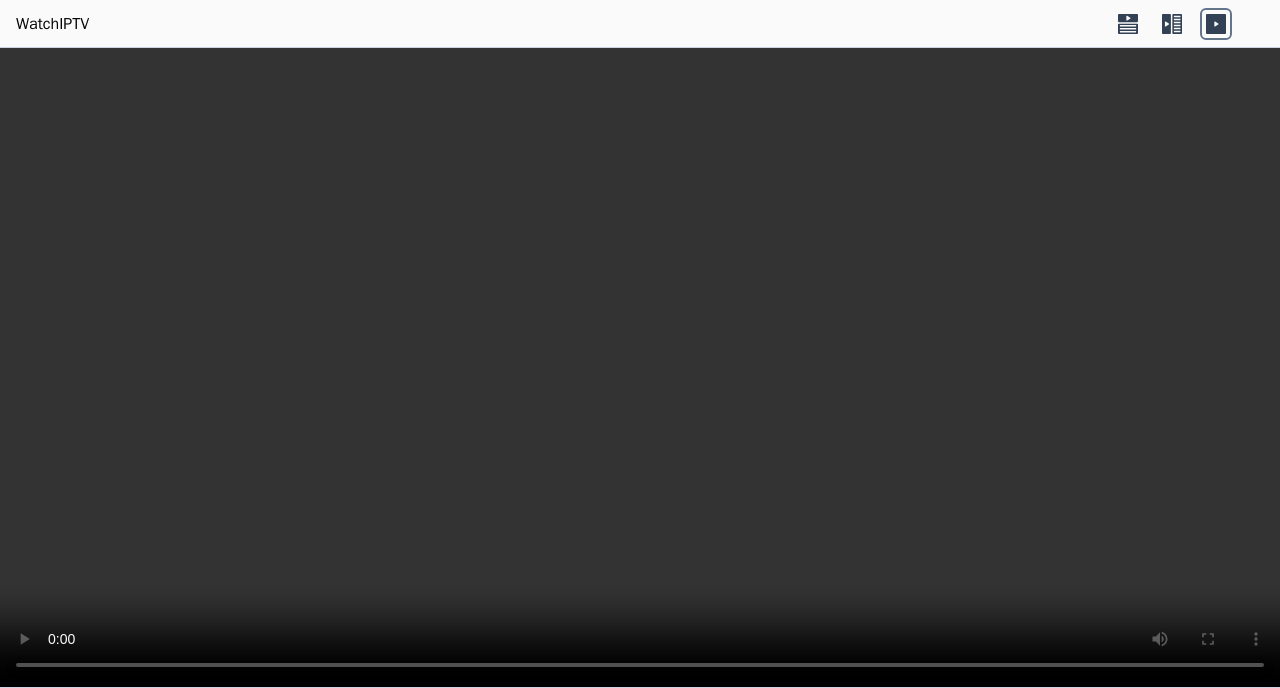 click at bounding box center (640, 368) 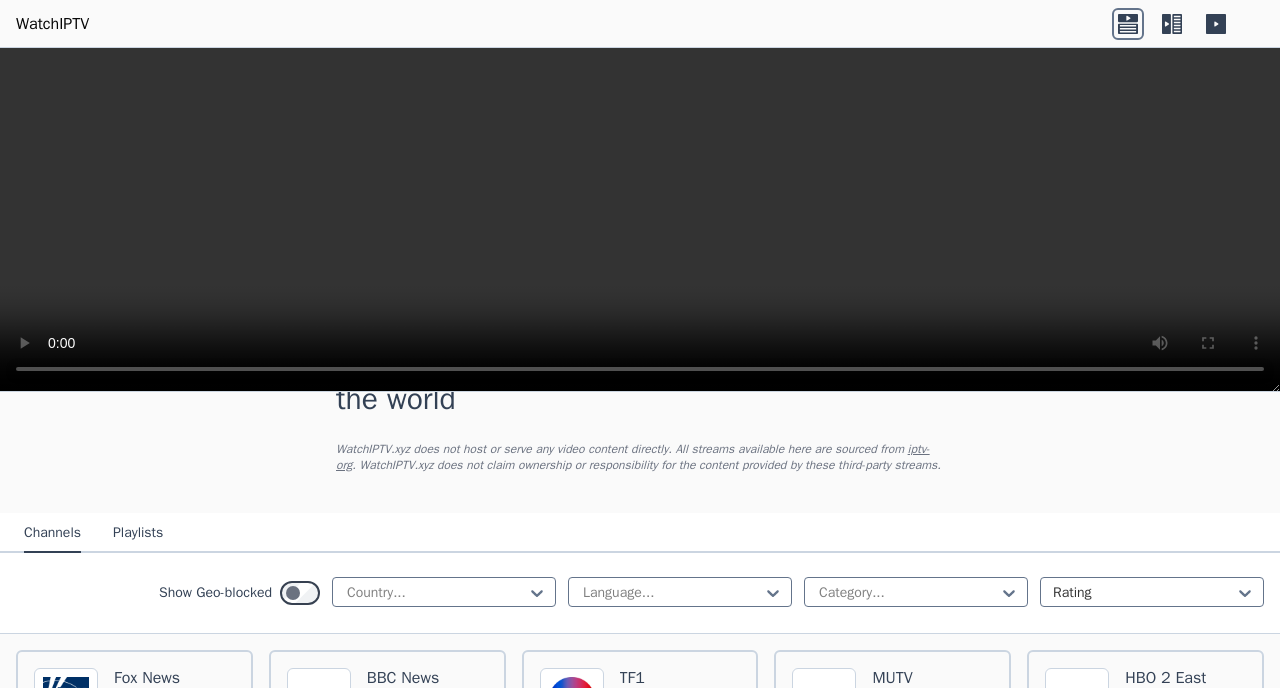 scroll, scrollTop: 0, scrollLeft: 0, axis: both 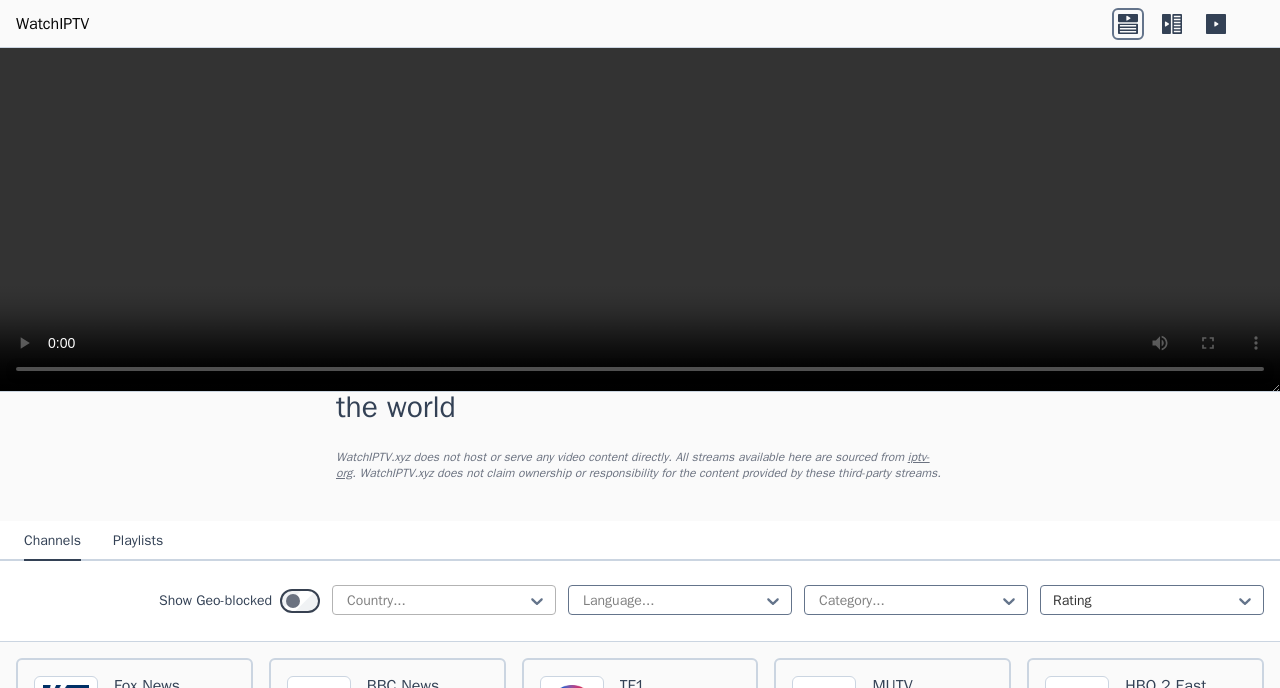 click at bounding box center [436, 601] 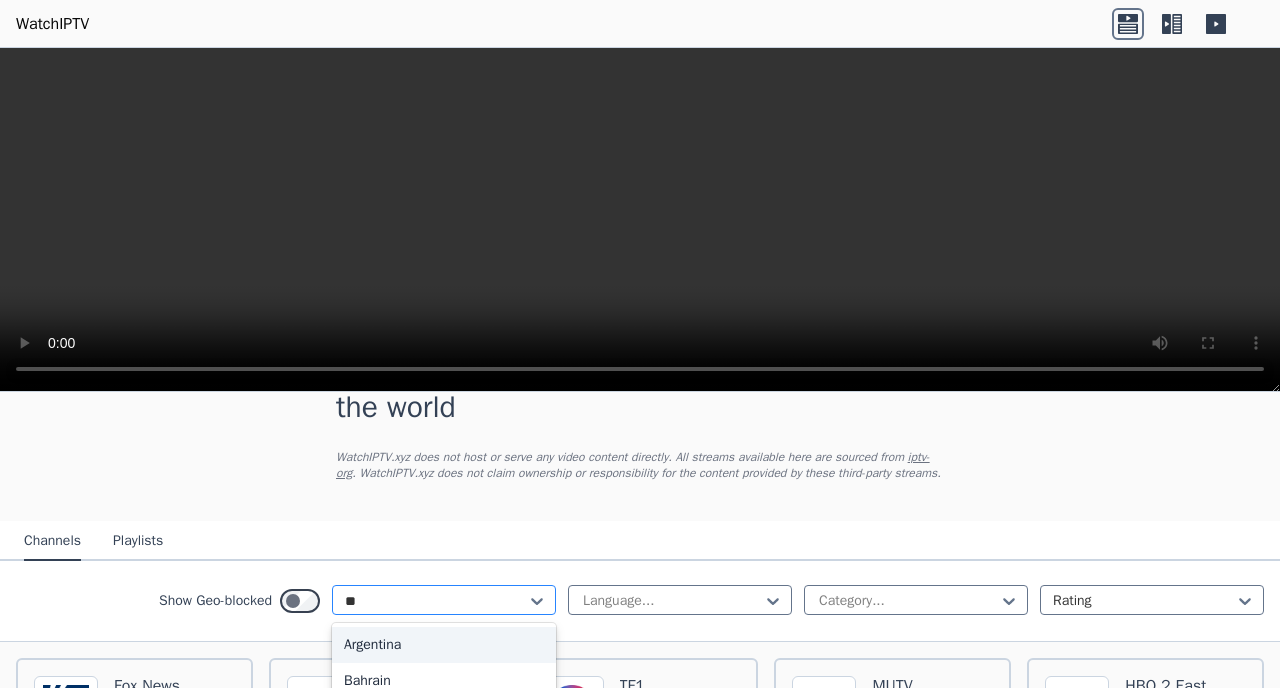 type on "***" 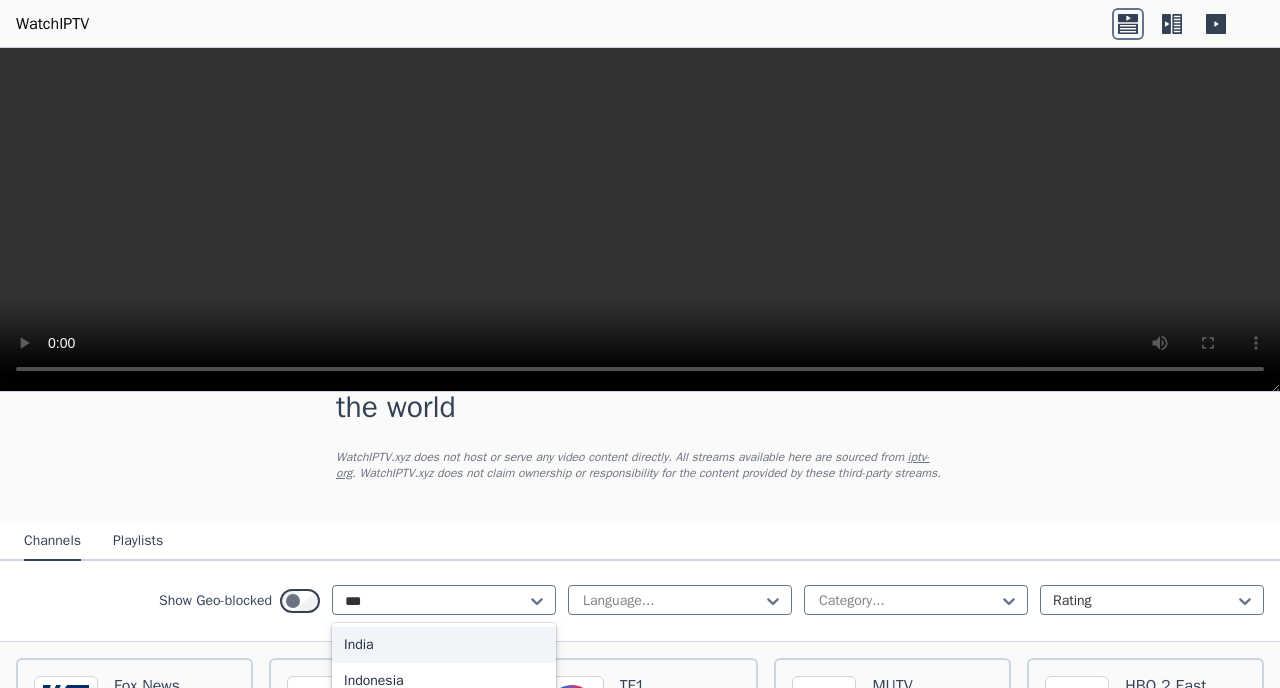 click on "India" at bounding box center [444, 645] 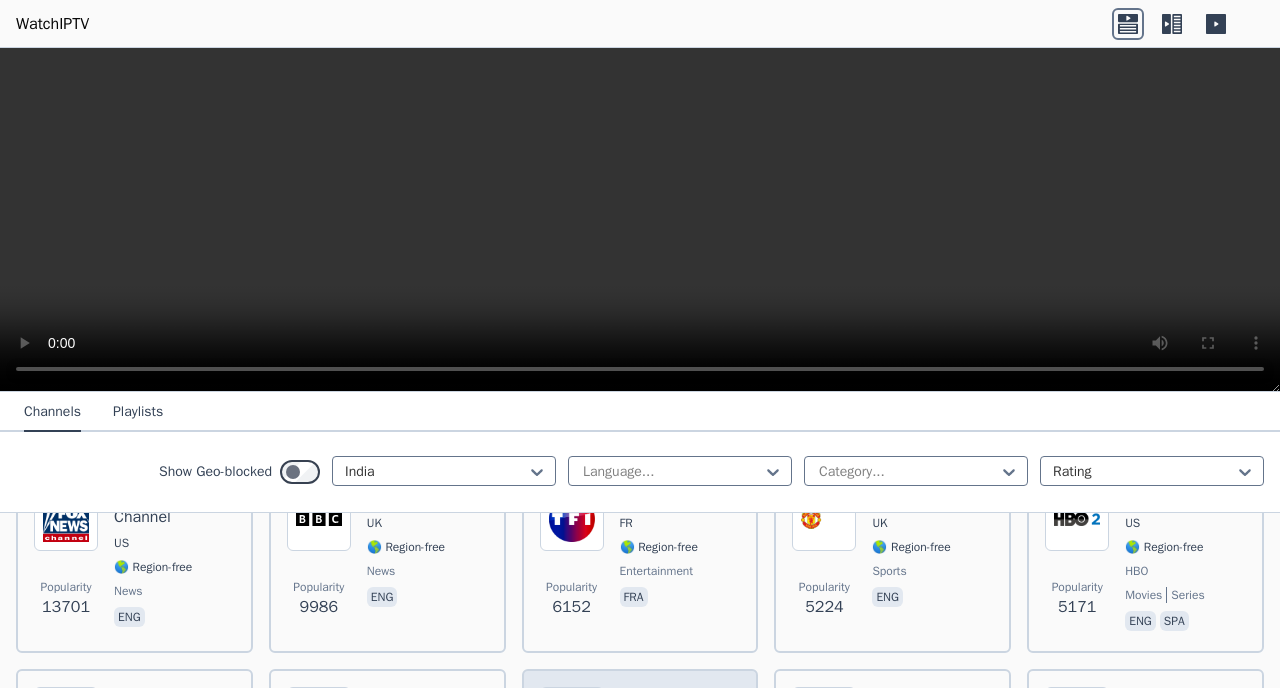 scroll, scrollTop: 202, scrollLeft: 0, axis: vertical 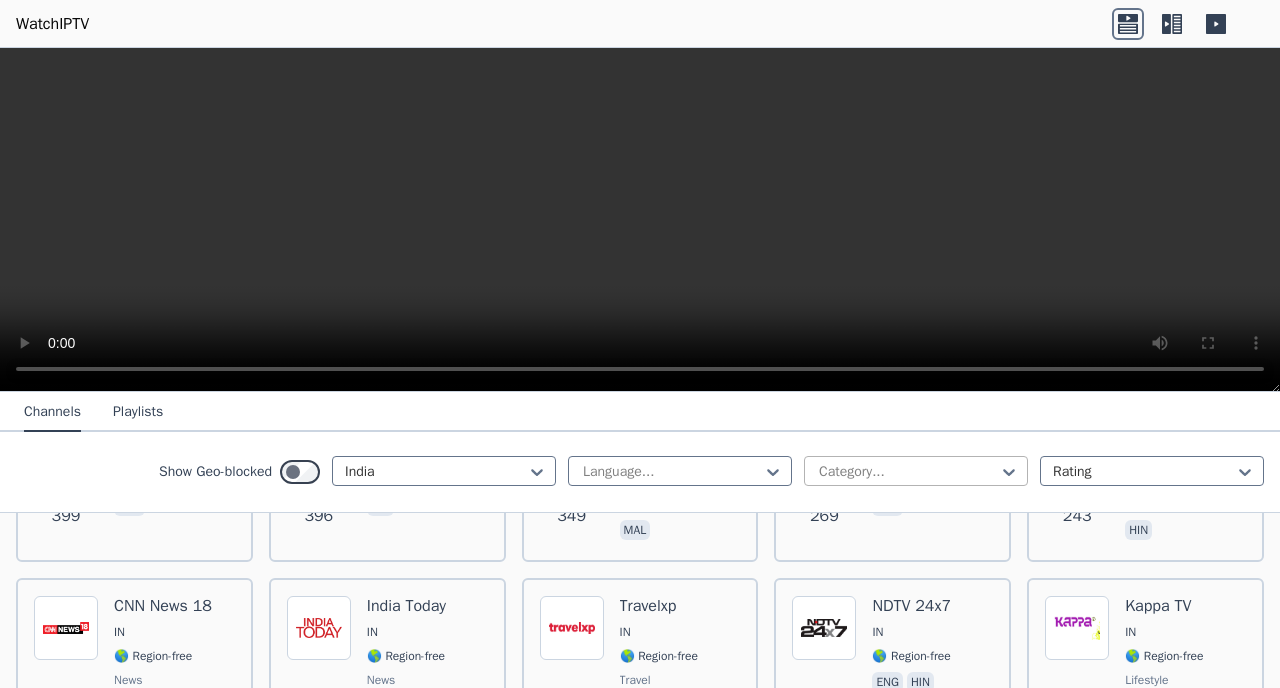 click at bounding box center [908, 472] 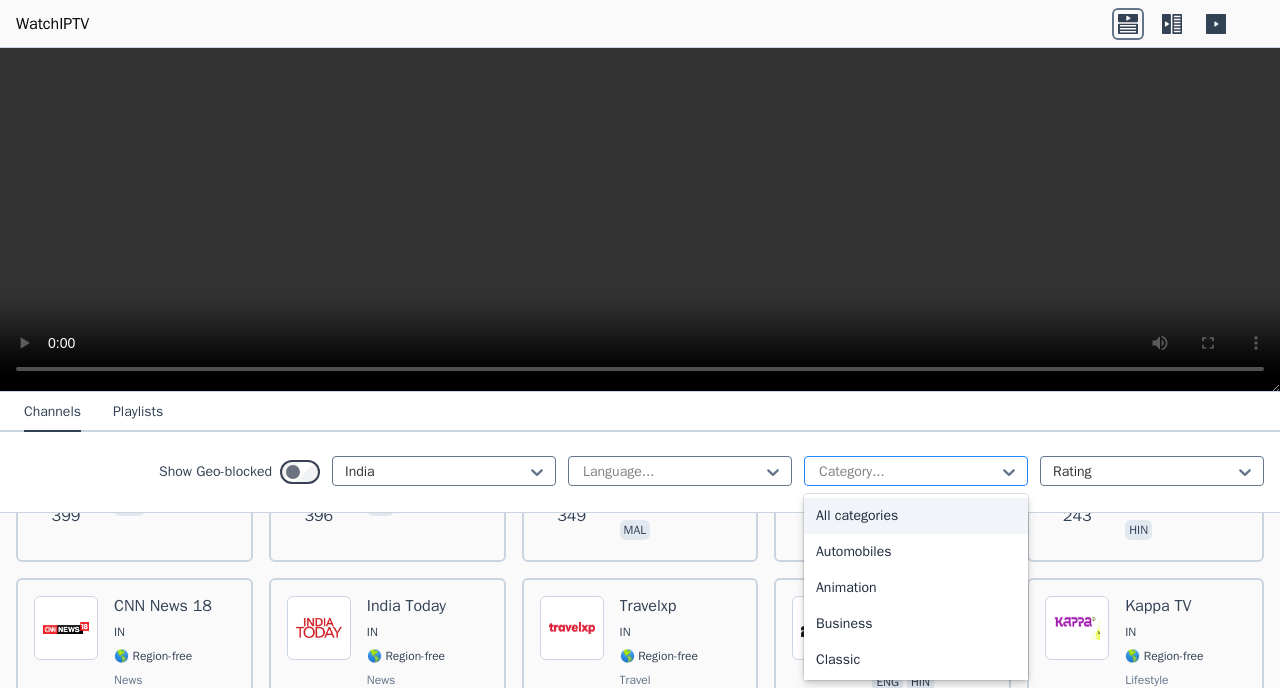 click at bounding box center (908, 472) 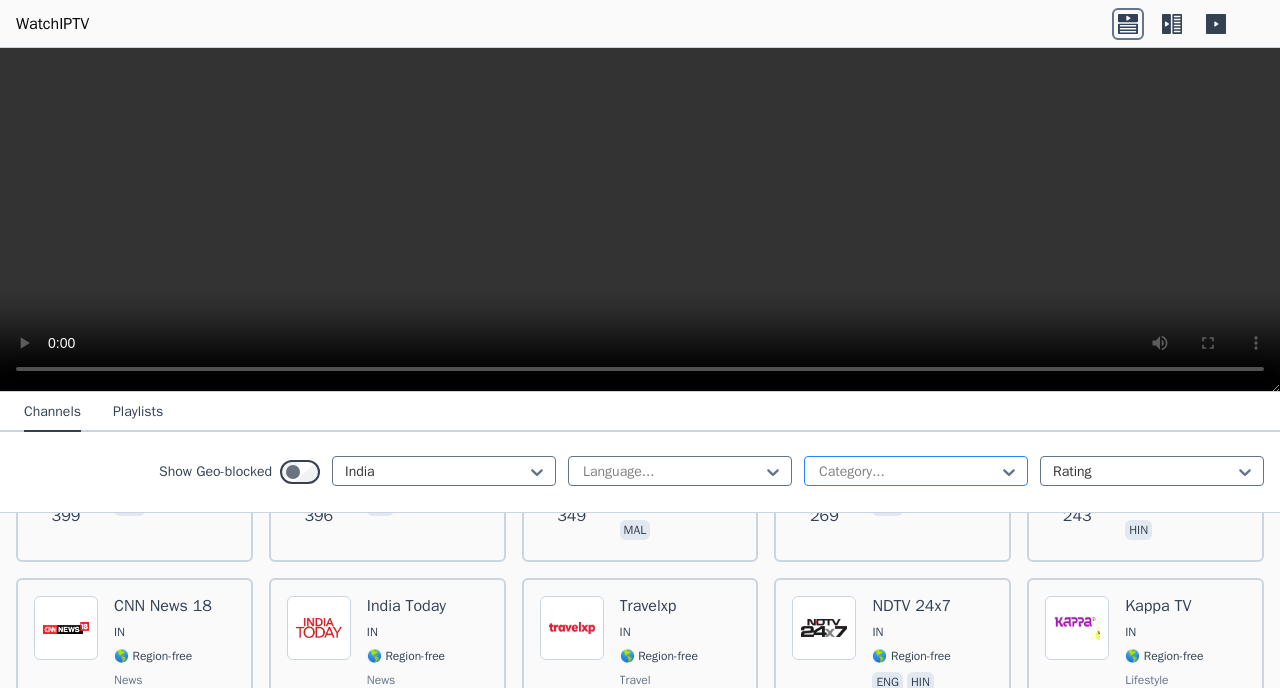 click at bounding box center [908, 472] 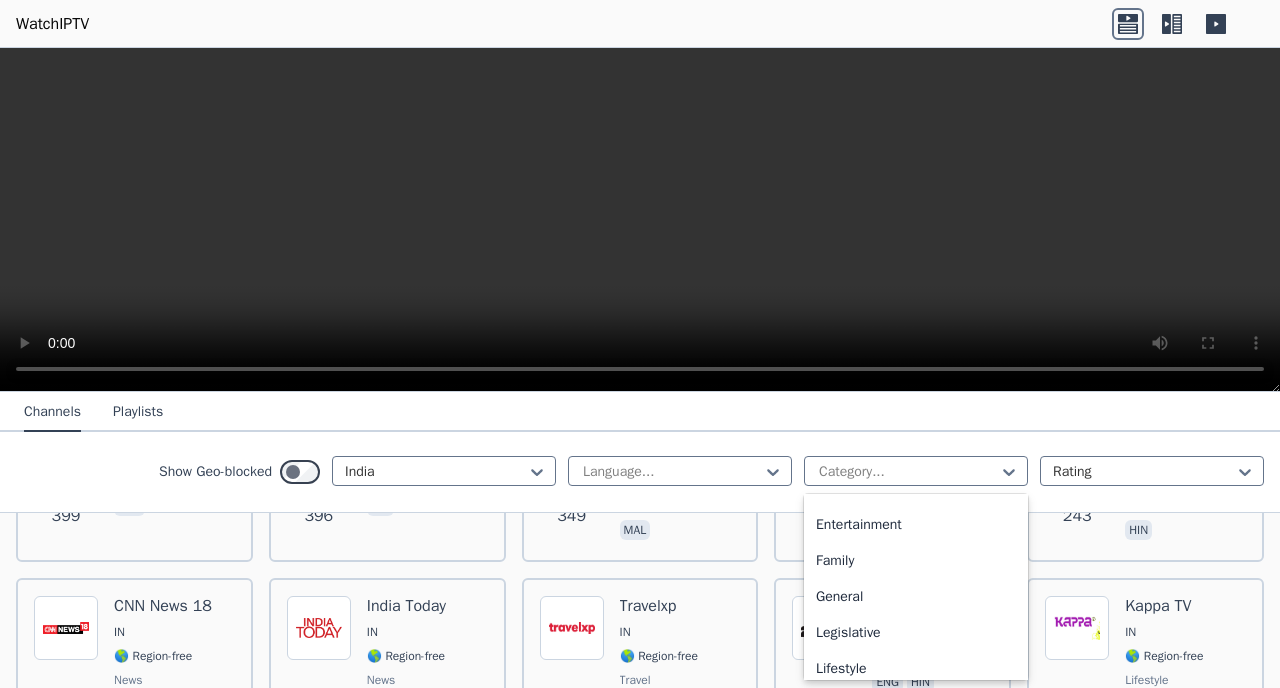 scroll, scrollTop: 358, scrollLeft: 0, axis: vertical 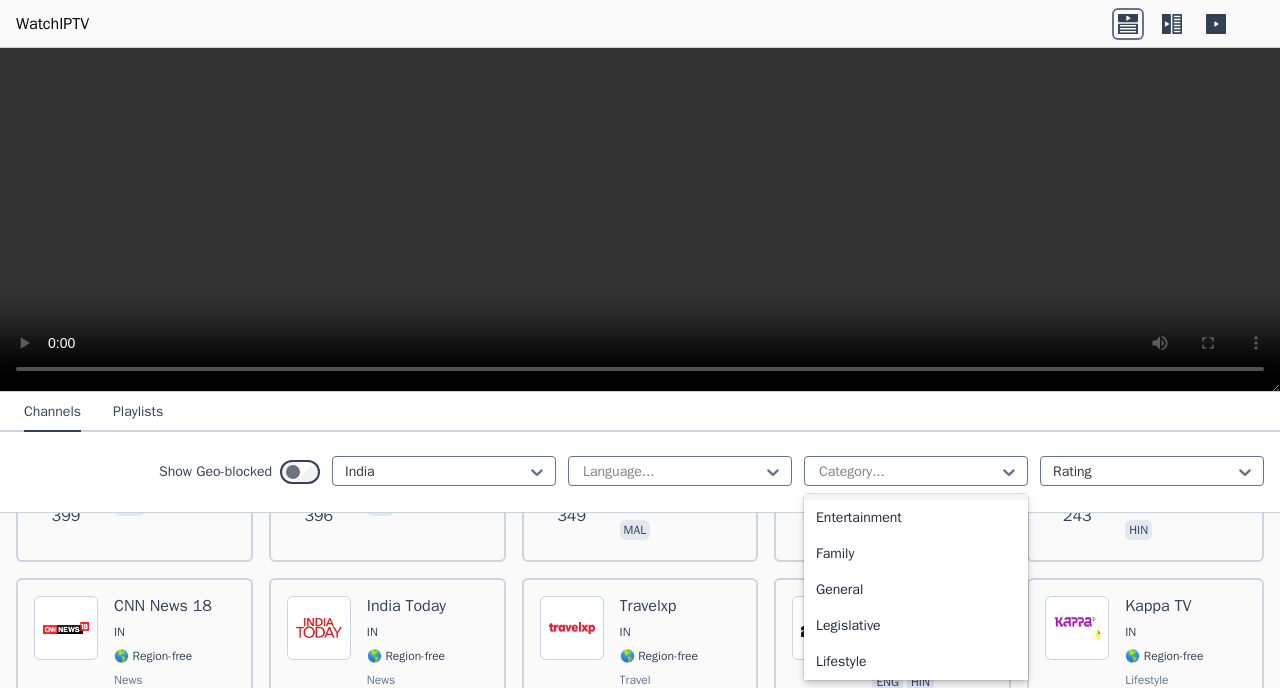 click on "Channels Playlists" at bounding box center (640, 412) 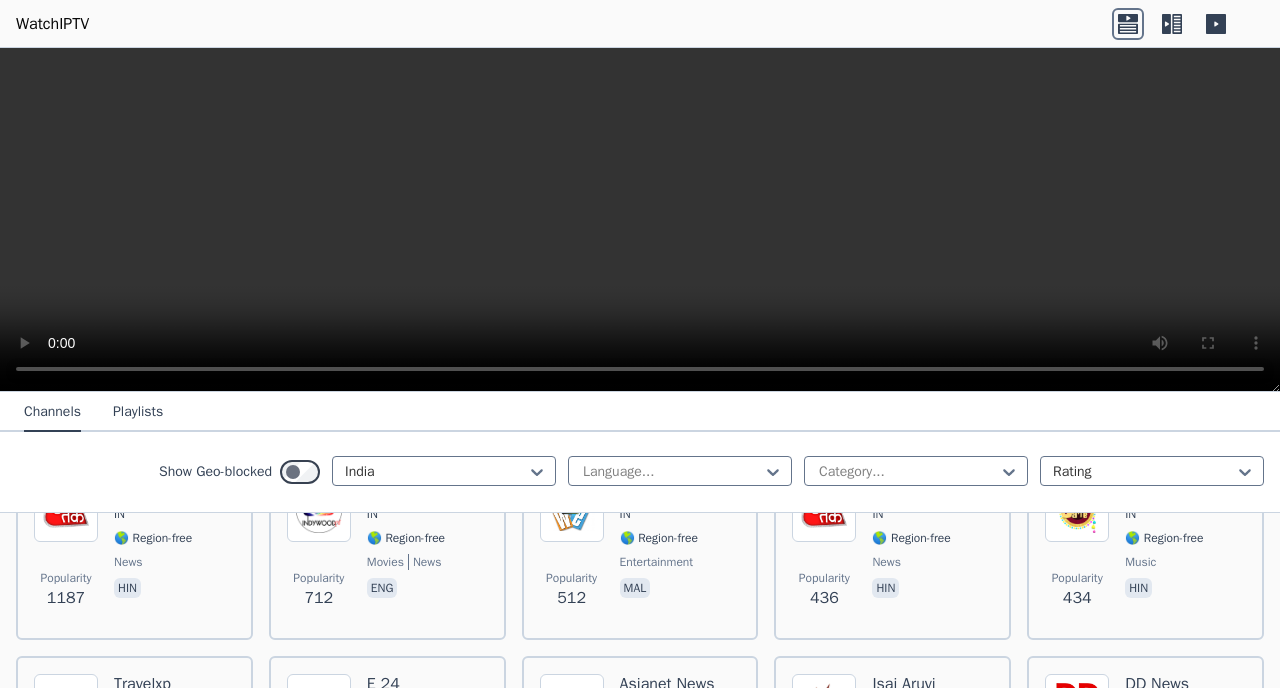scroll, scrollTop: 275, scrollLeft: 0, axis: vertical 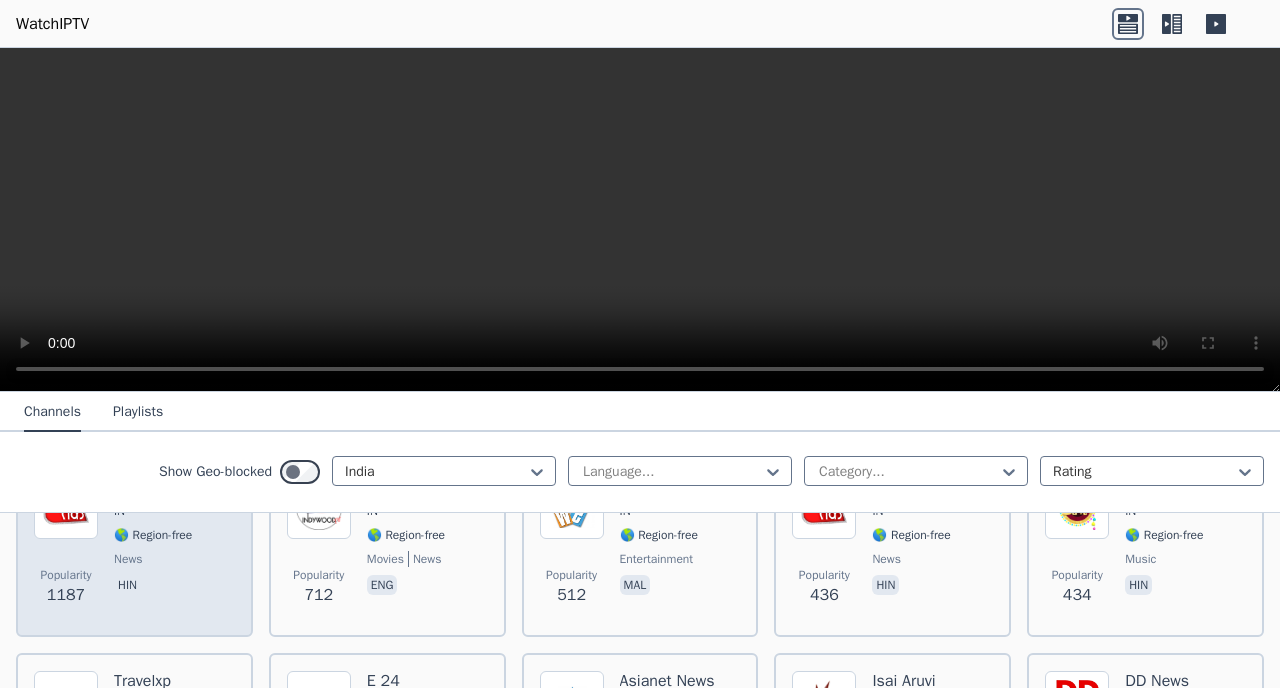 click on "hin" at bounding box center [153, 587] 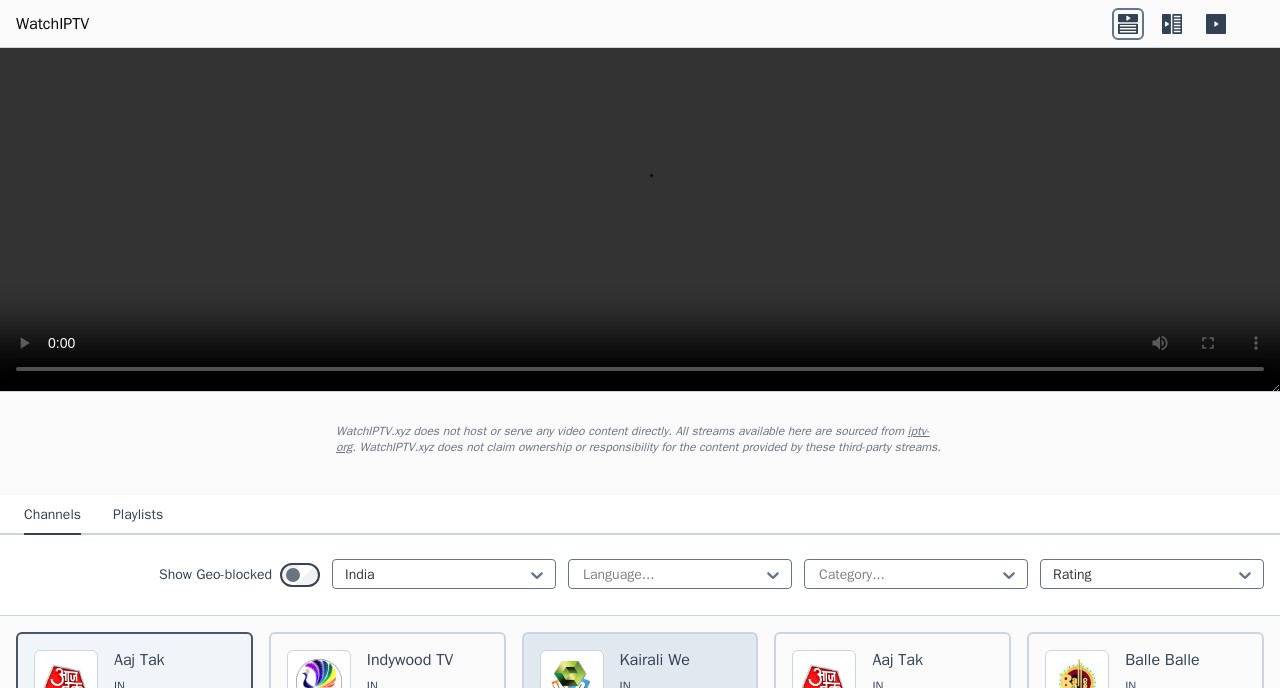 scroll, scrollTop: 0, scrollLeft: 0, axis: both 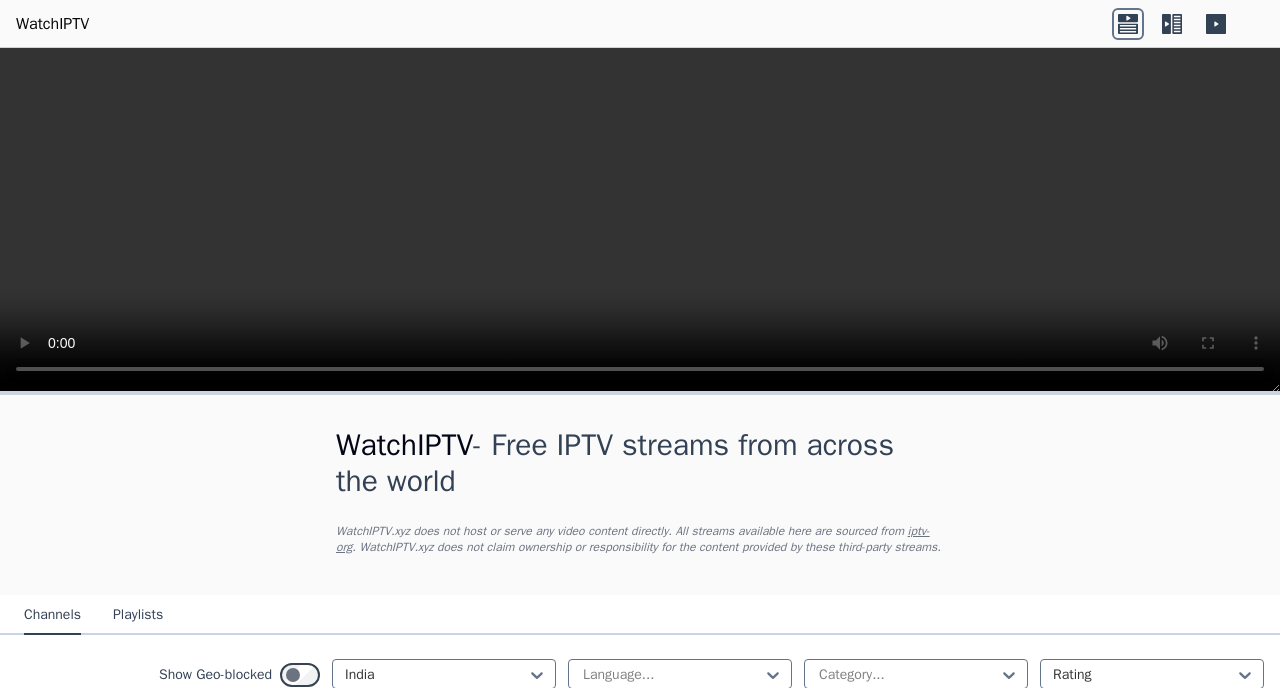 click on "[BRAND] - Free IPTV streams from across the world" at bounding box center (640, 463) 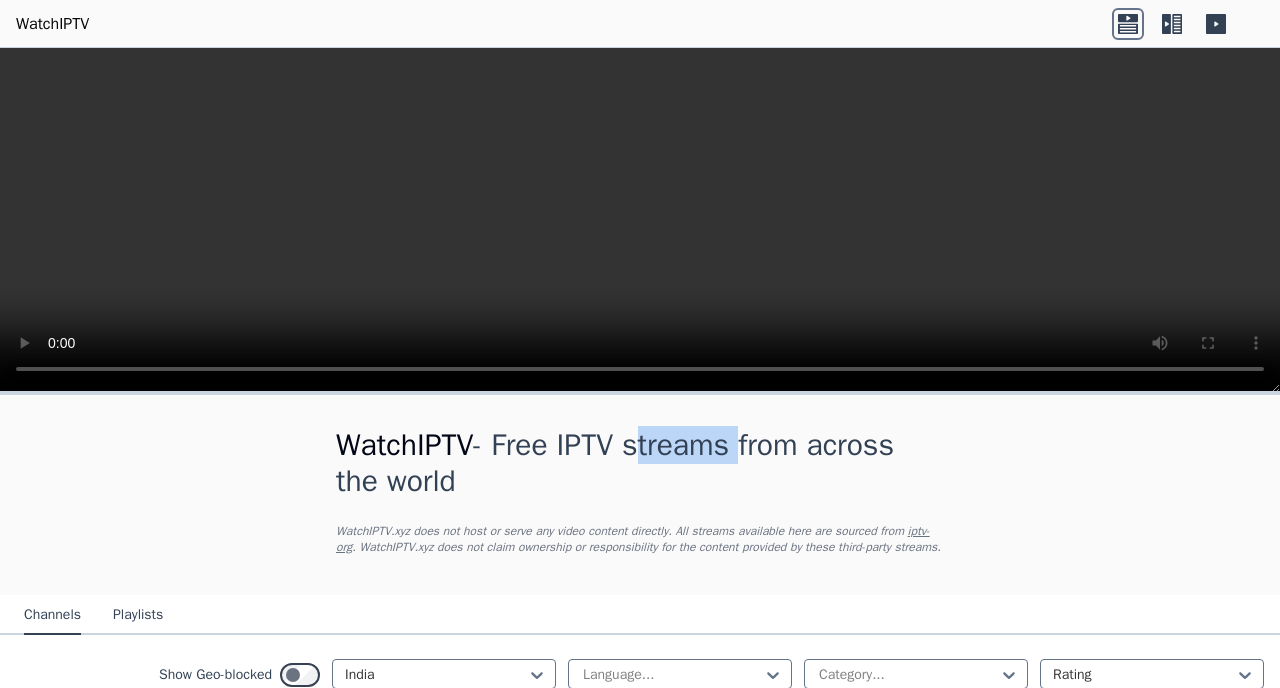 click on "[BRAND] - Free IPTV streams from across the world" at bounding box center (640, 463) 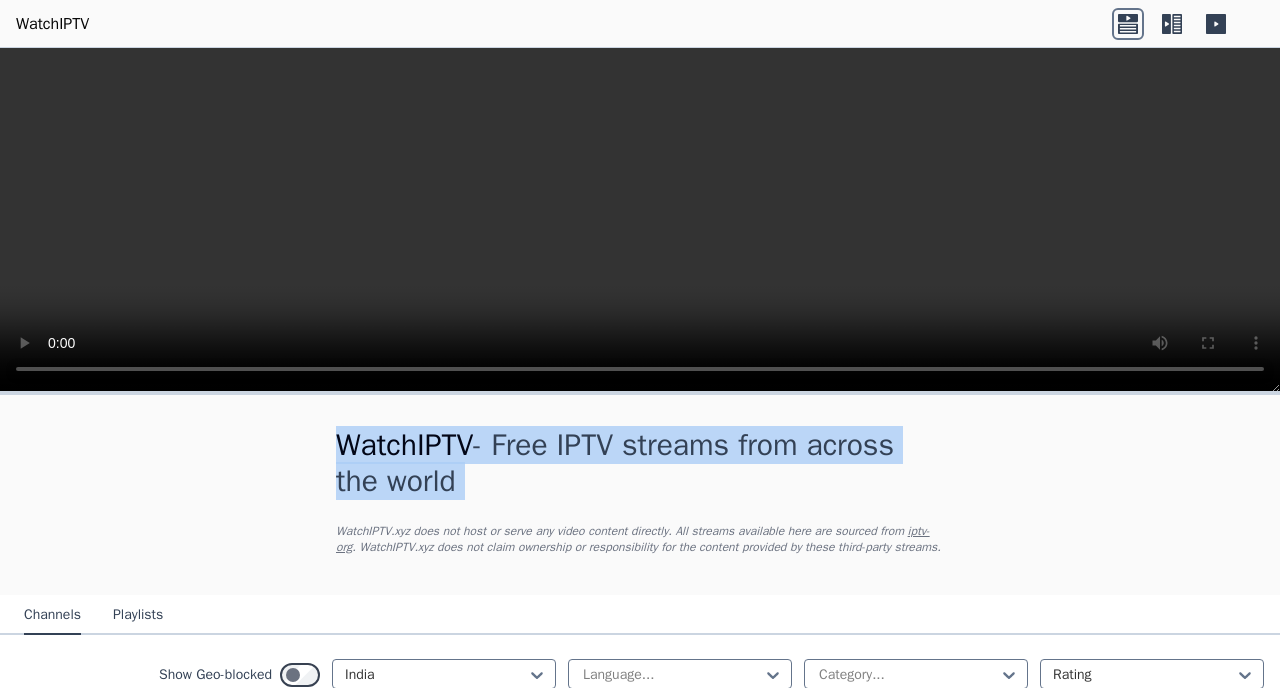 click on "[BRAND] does not host or serve any video content directly. All streams available here are sourced from iptv-org . [BRAND] does not claim ownership or responsibility for the content provided by these third-party streams." at bounding box center [640, 539] 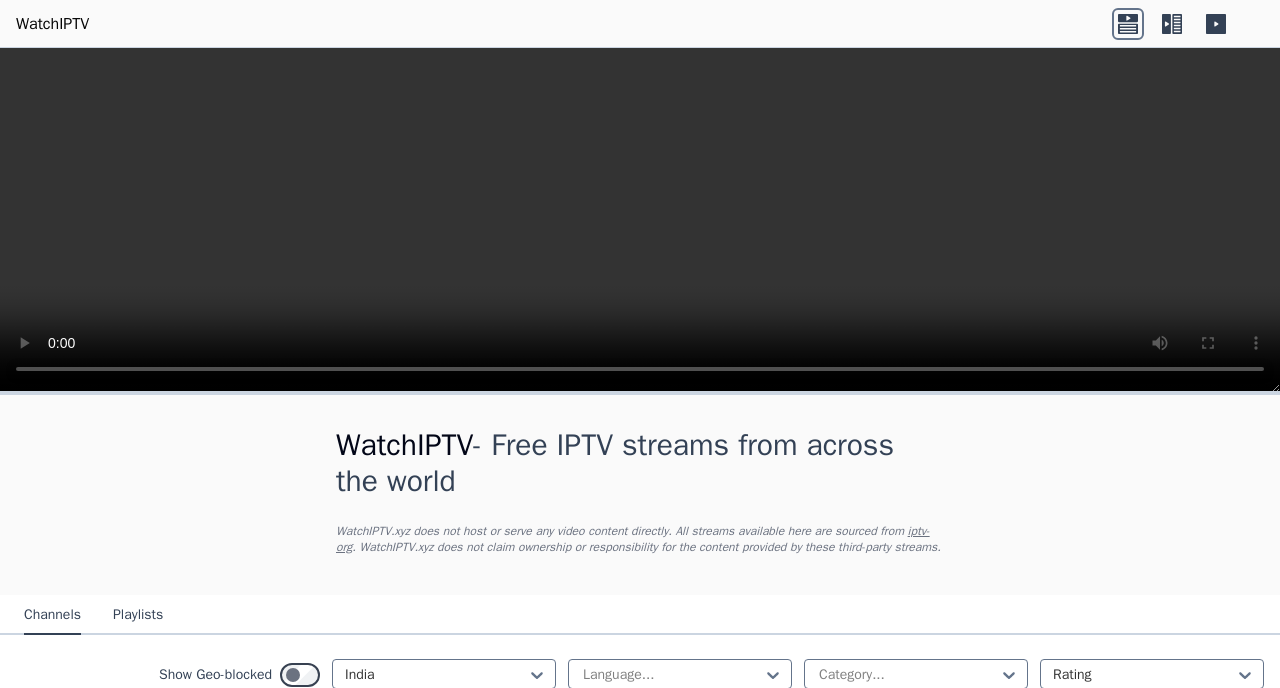 click at bounding box center (640, 220) 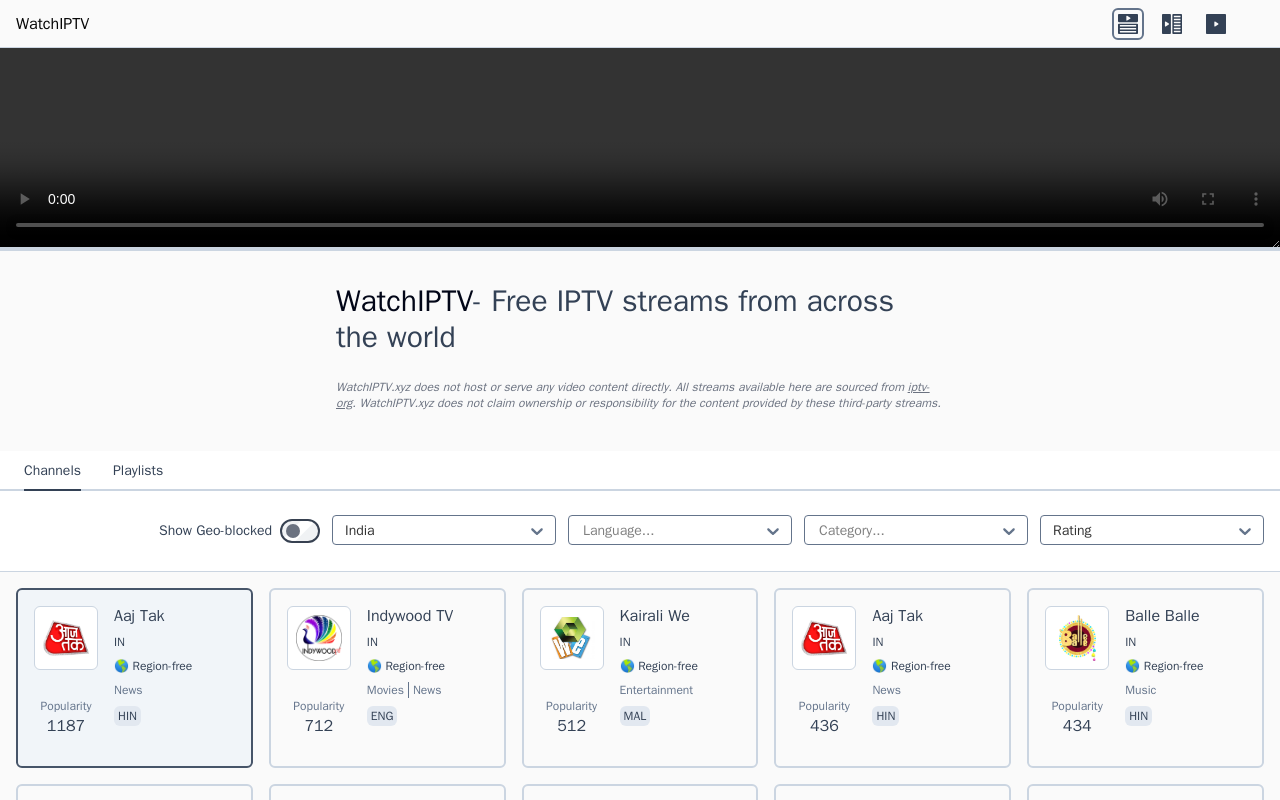 type 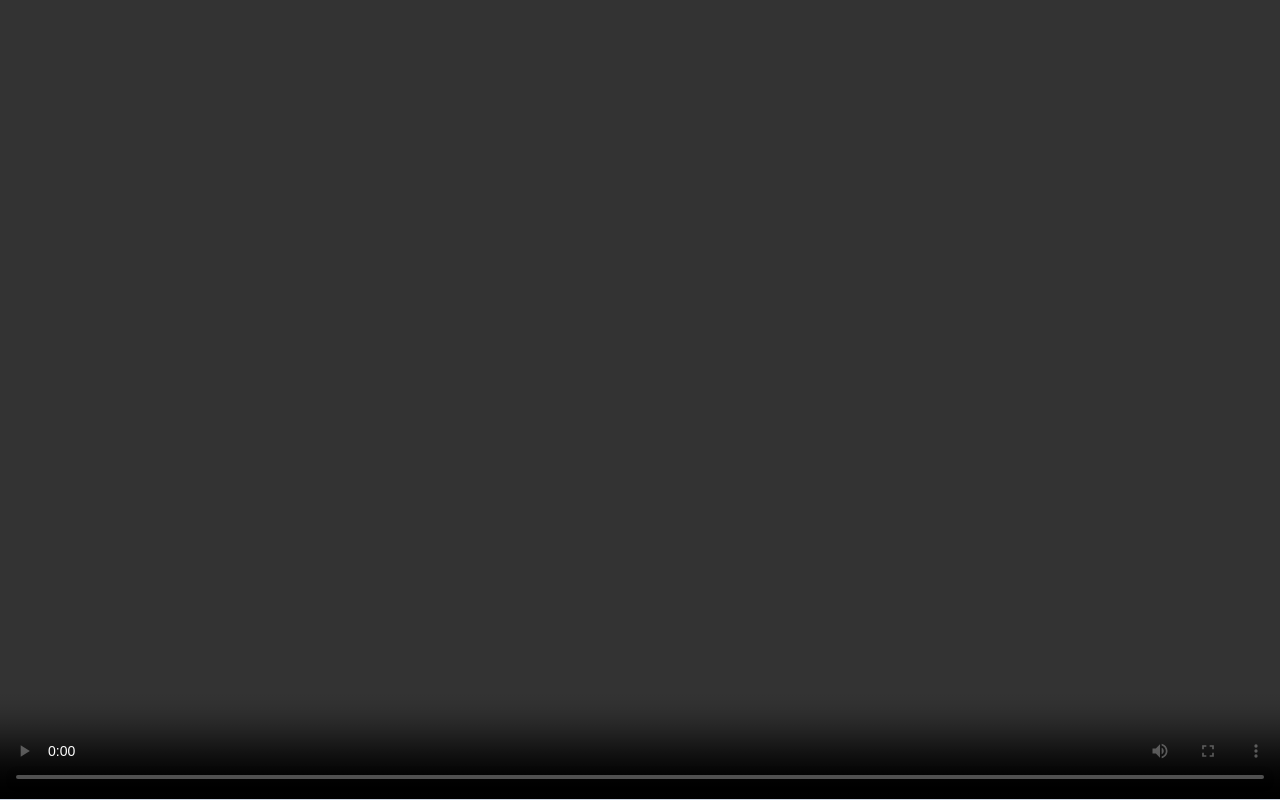click at bounding box center [640, 400] 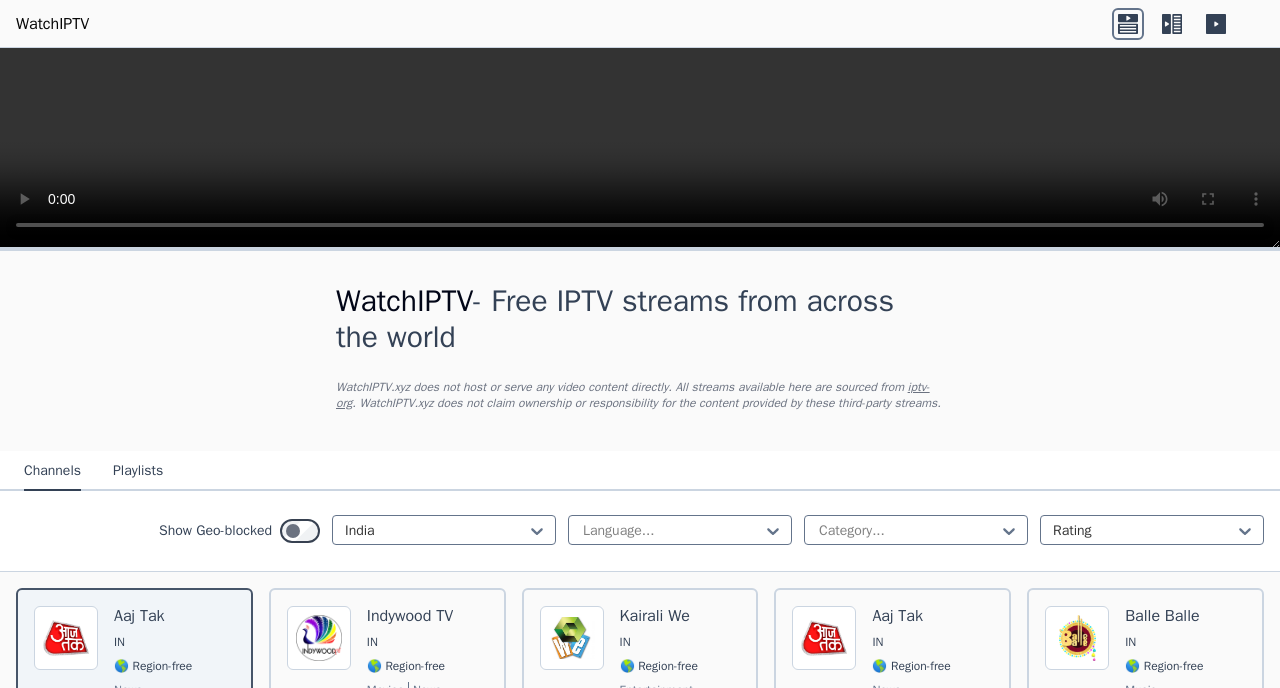 click on "Playlists" at bounding box center [138, 472] 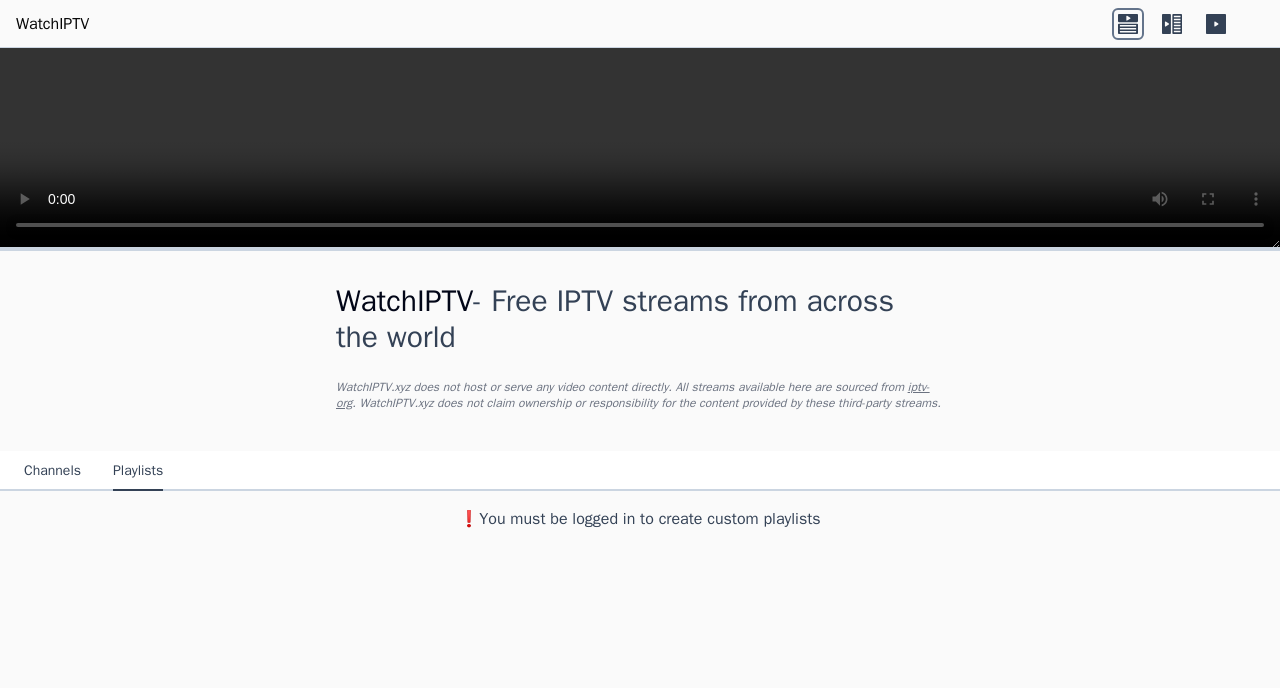 click 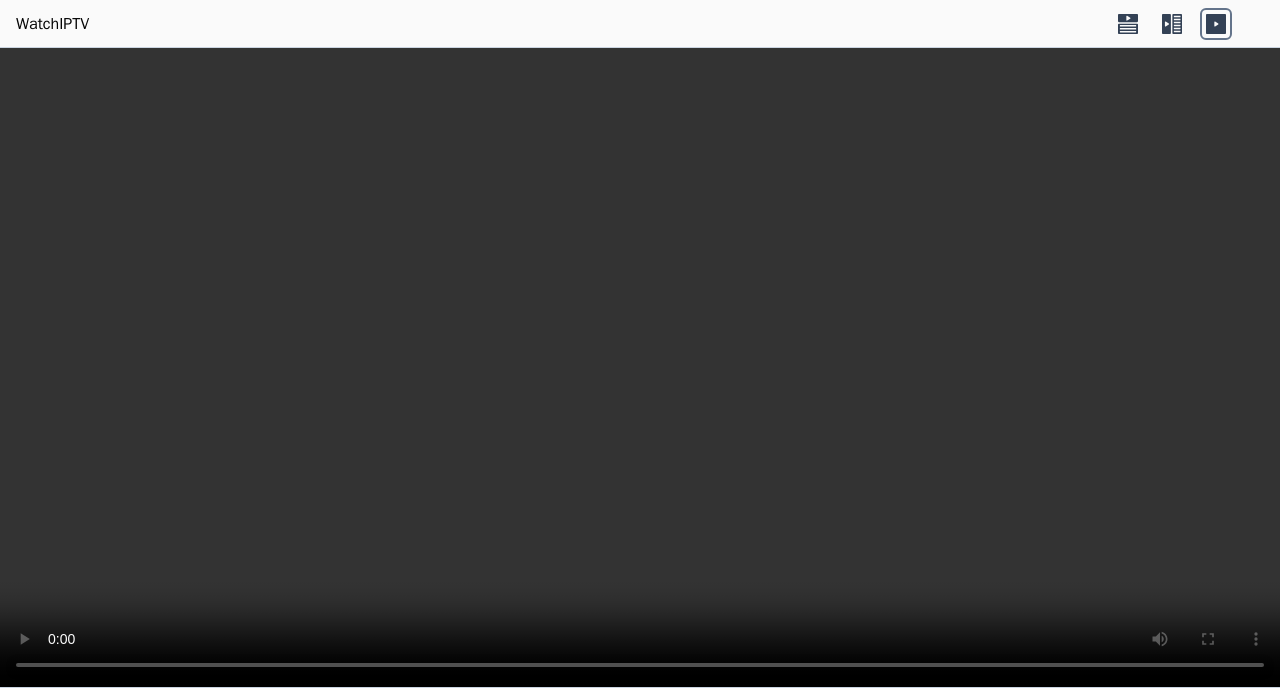 click 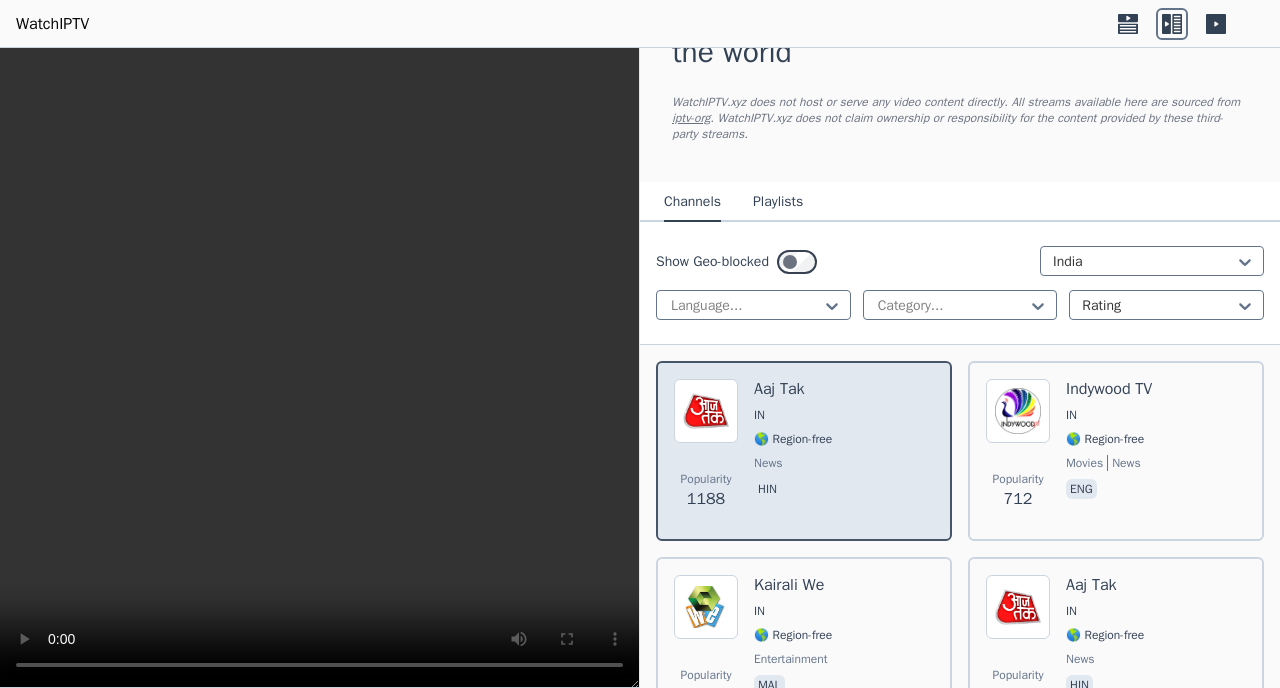 scroll, scrollTop: 0, scrollLeft: 0, axis: both 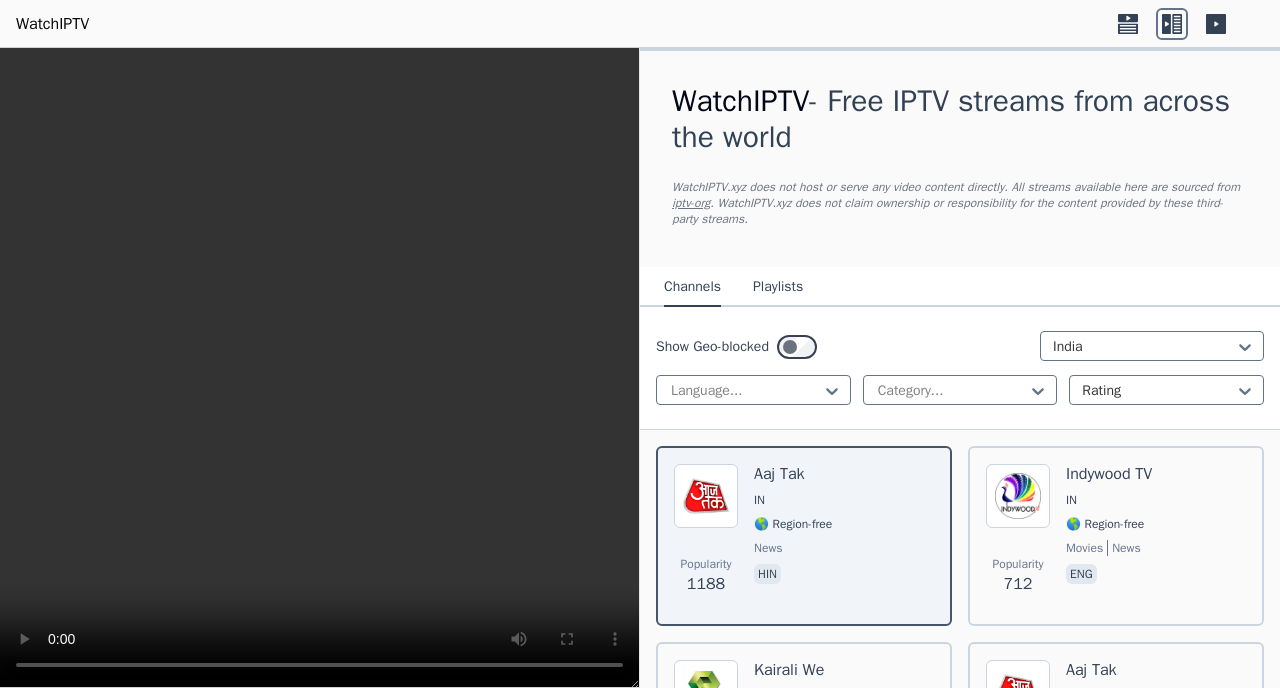 click on "WatchIPTV" at bounding box center [52, 24] 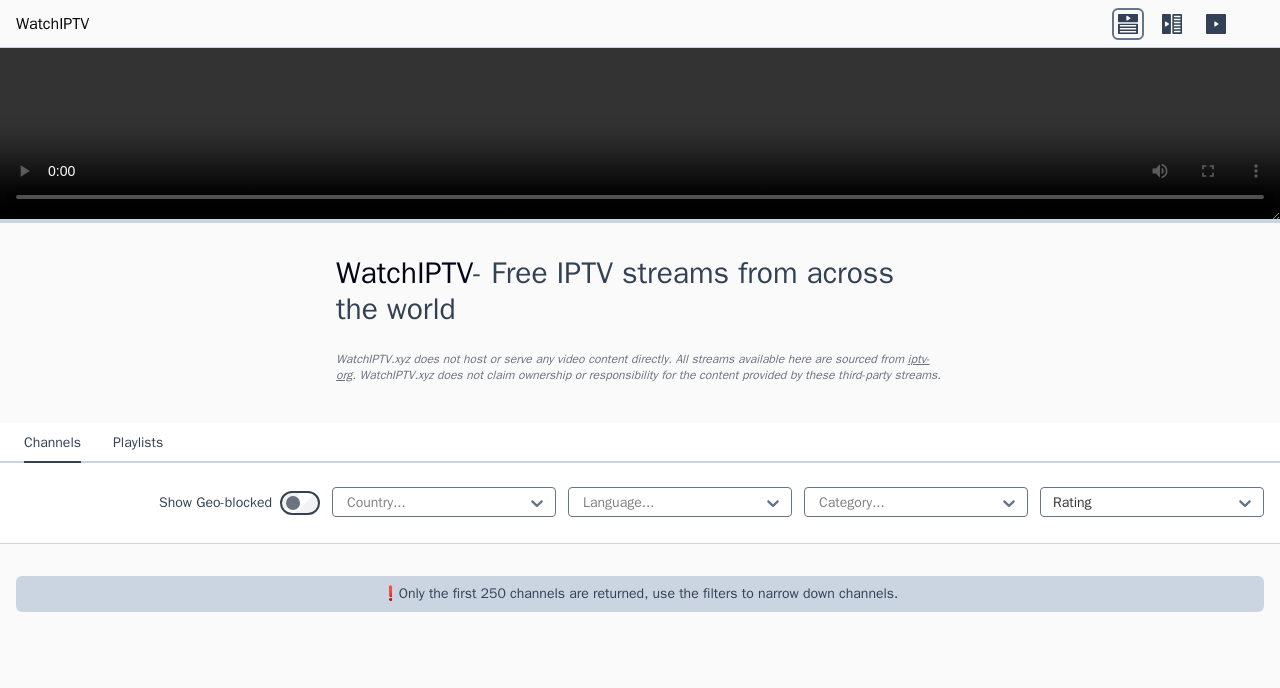 scroll, scrollTop: 0, scrollLeft: 0, axis: both 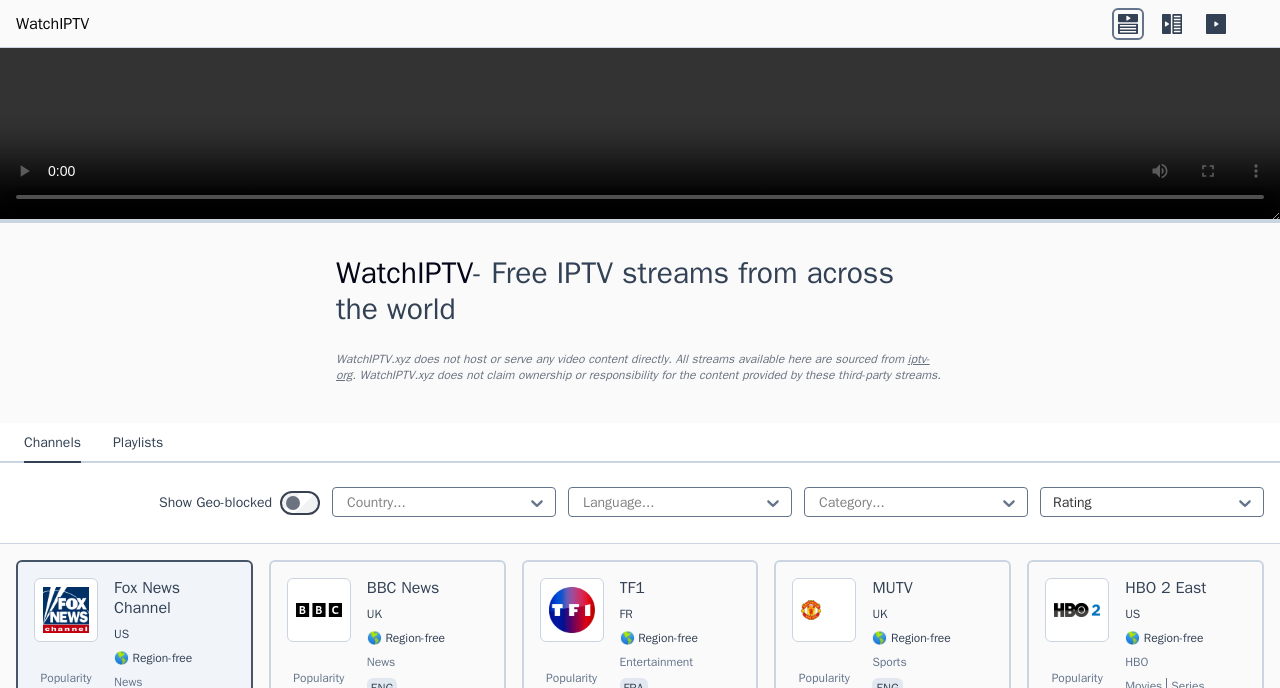 click 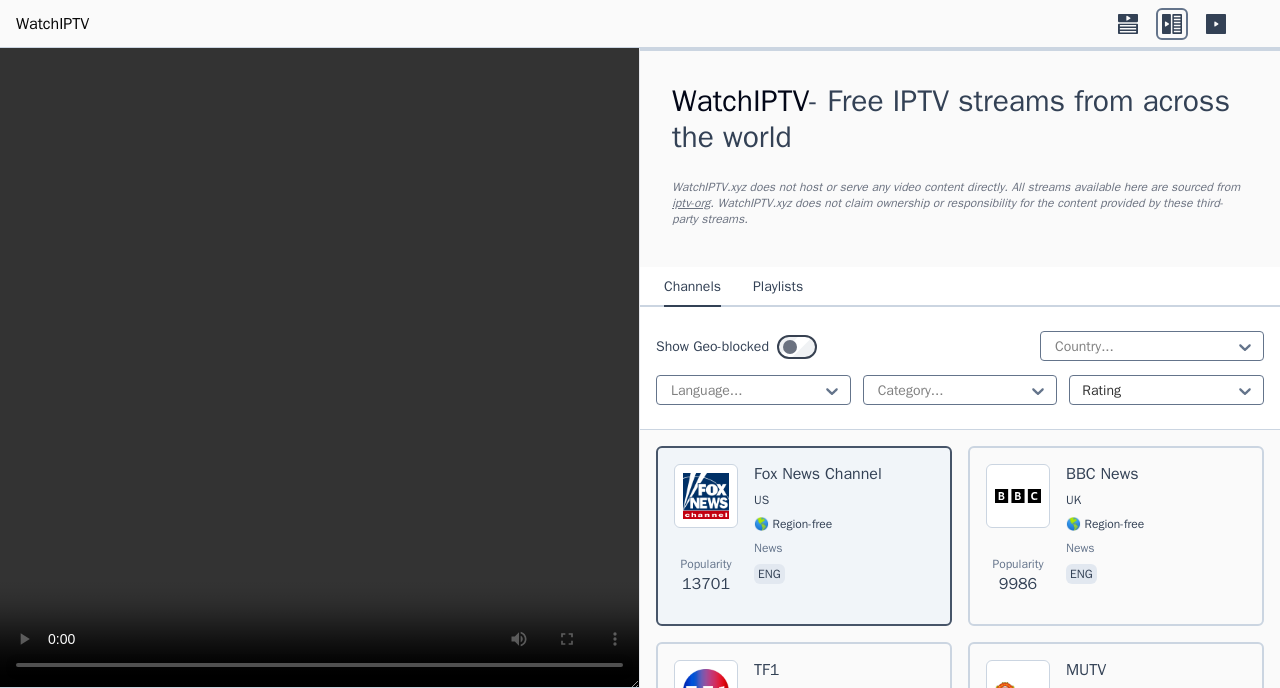 click on "Playlists" at bounding box center (778, 288) 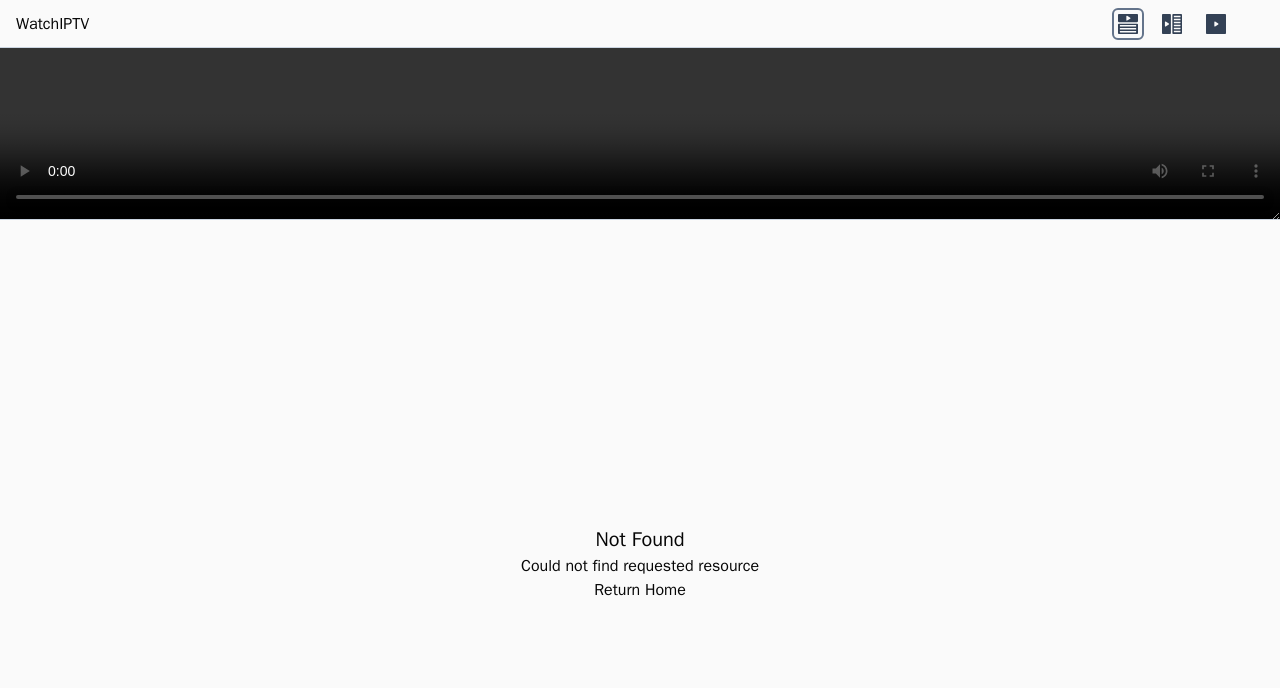 scroll, scrollTop: 0, scrollLeft: 0, axis: both 